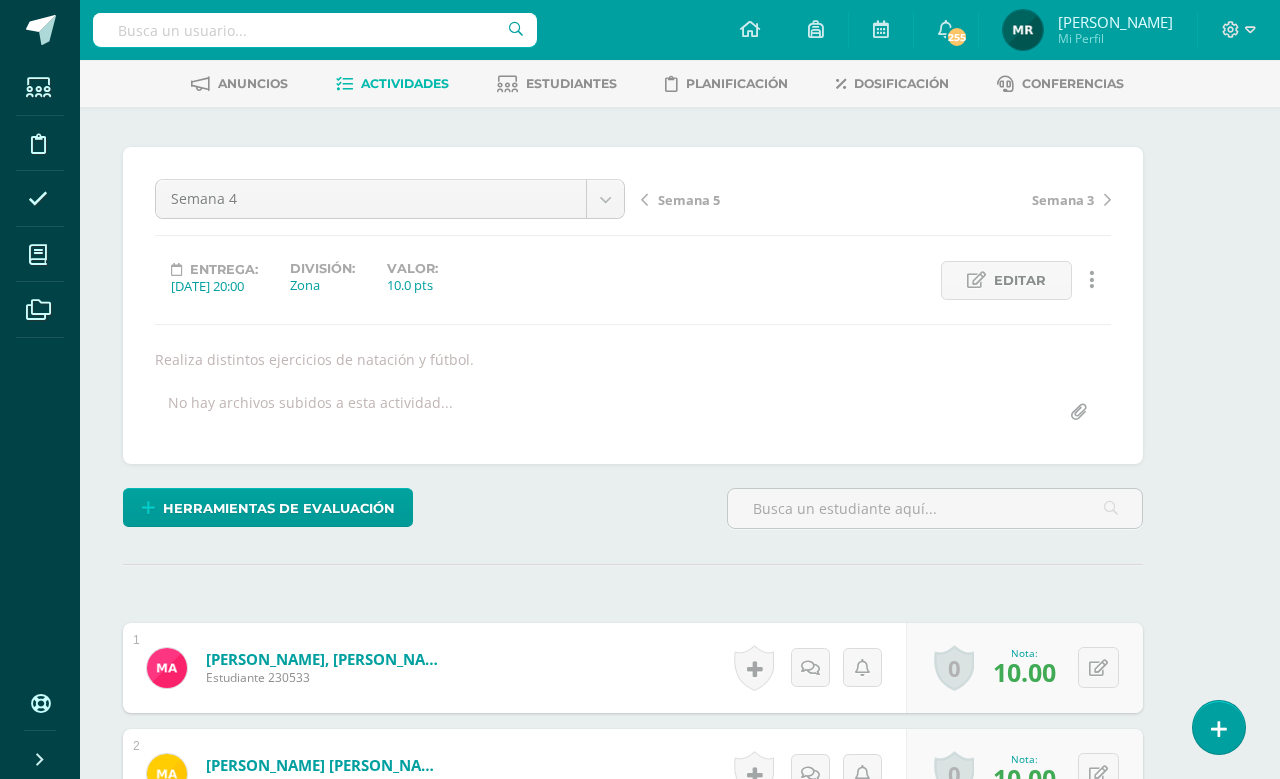 scroll, scrollTop: 0, scrollLeft: 47, axis: horizontal 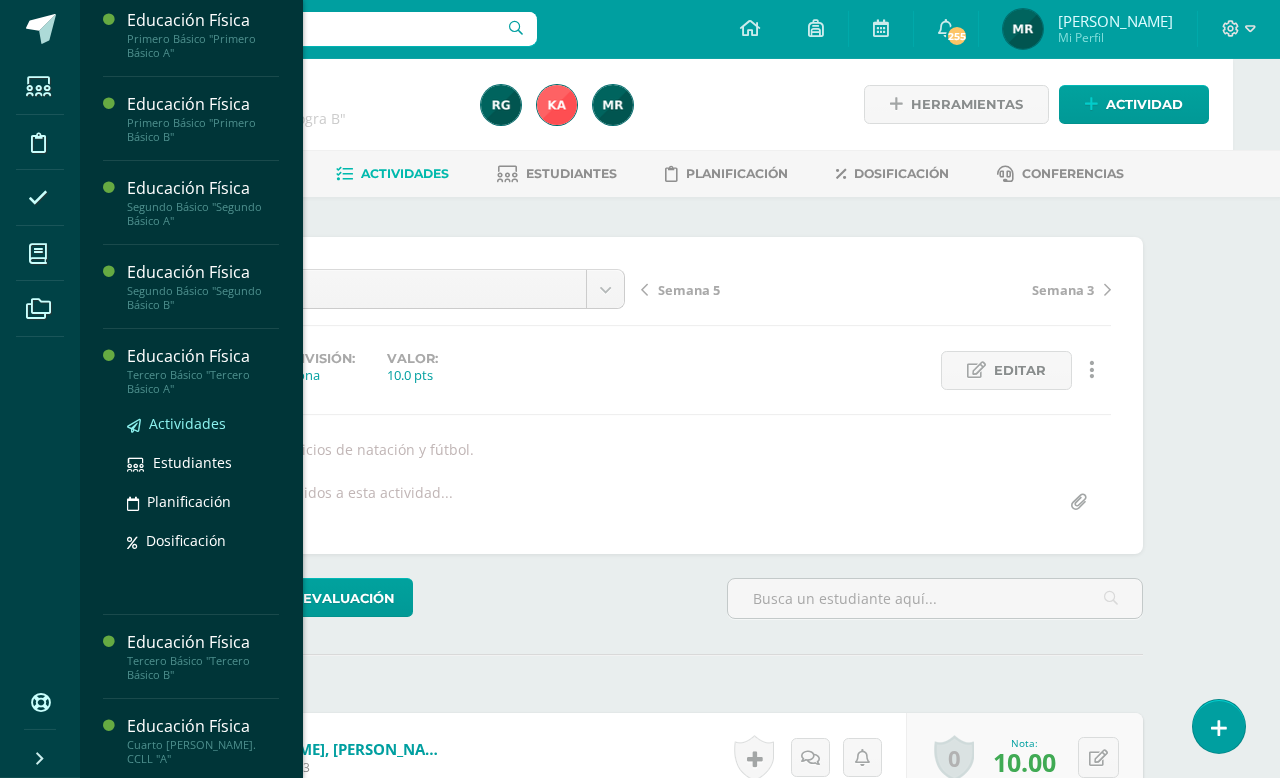 click on "Actividades" at bounding box center [187, 424] 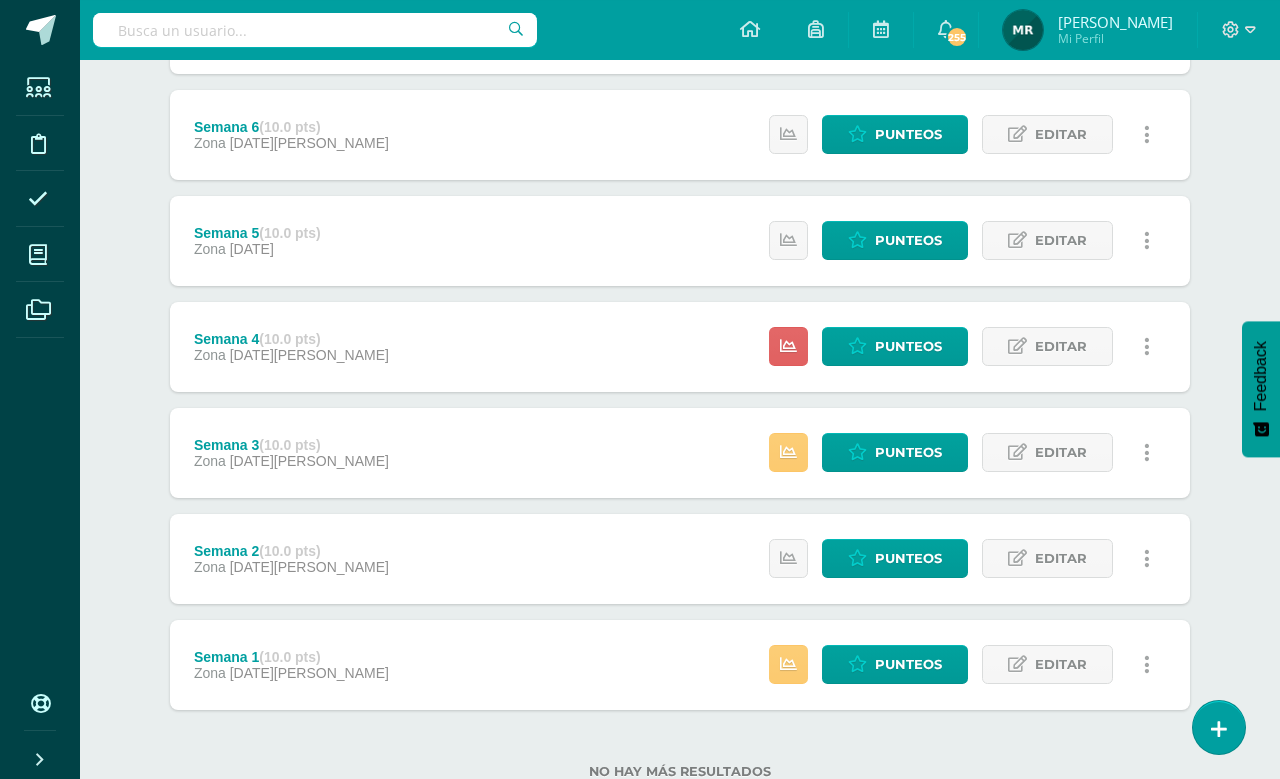 scroll, scrollTop: 455, scrollLeft: 0, axis: vertical 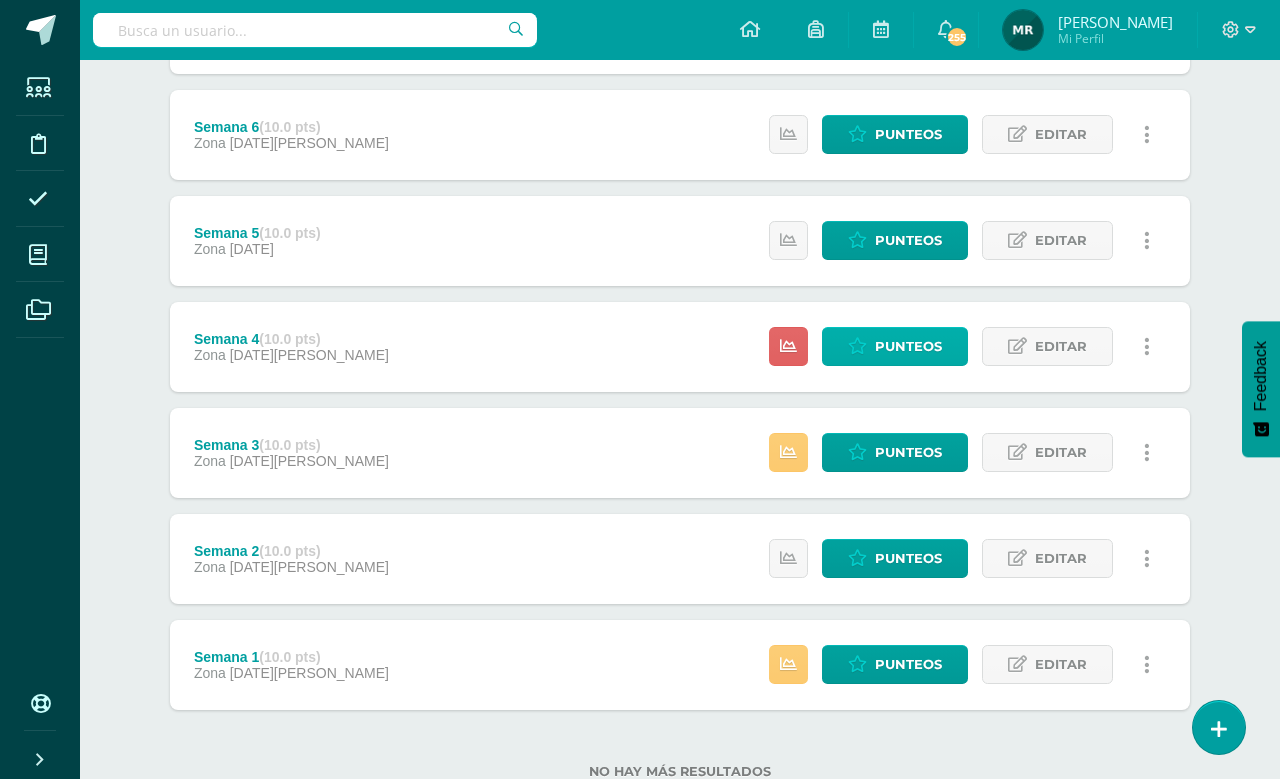 click on "Punteos" at bounding box center [908, 346] 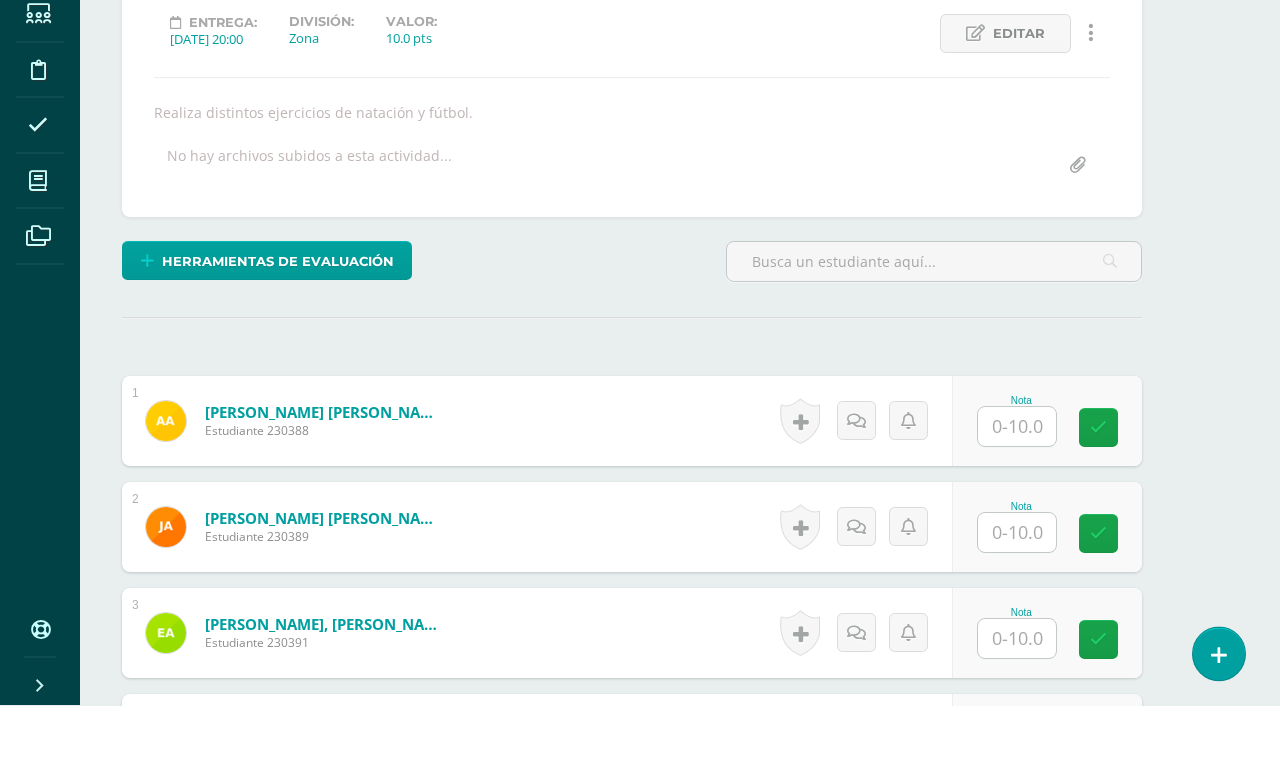 scroll, scrollTop: 191, scrollLeft: 47, axis: both 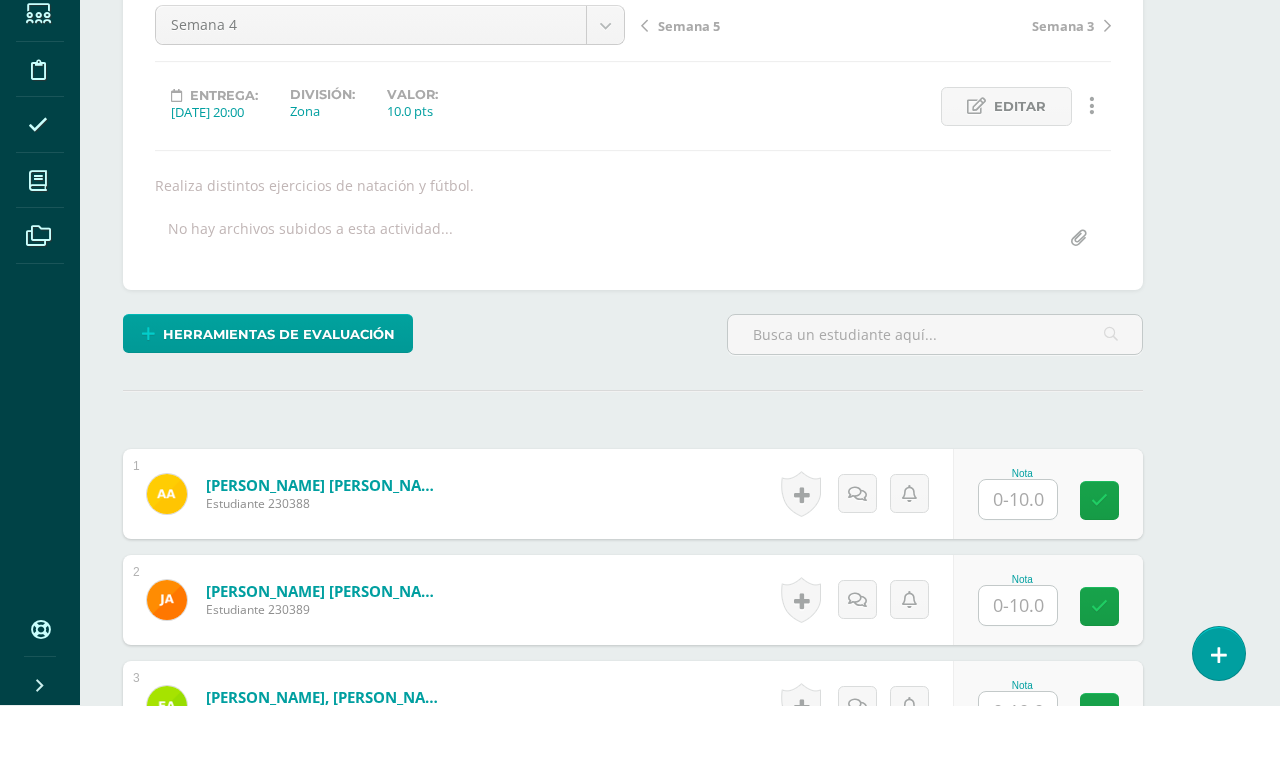 click at bounding box center (1018, 573) 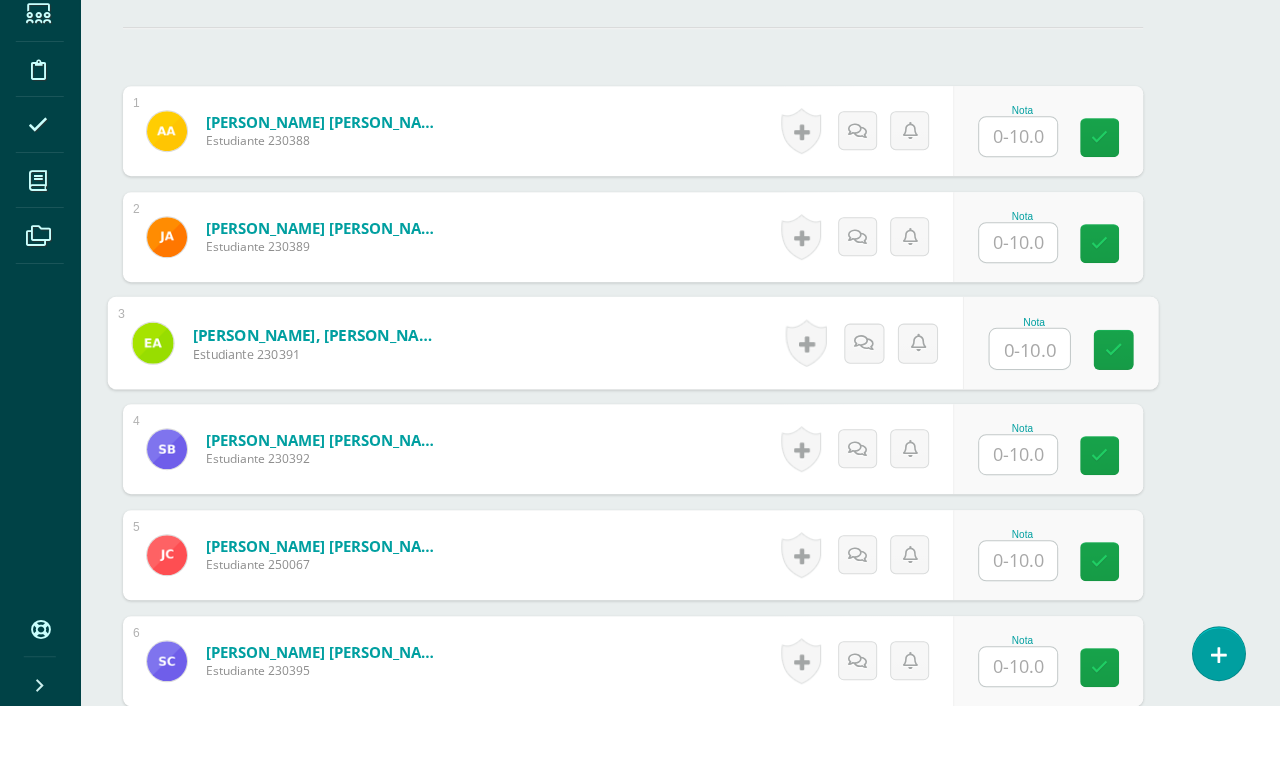 scroll, scrollTop: 554, scrollLeft: 47, axis: both 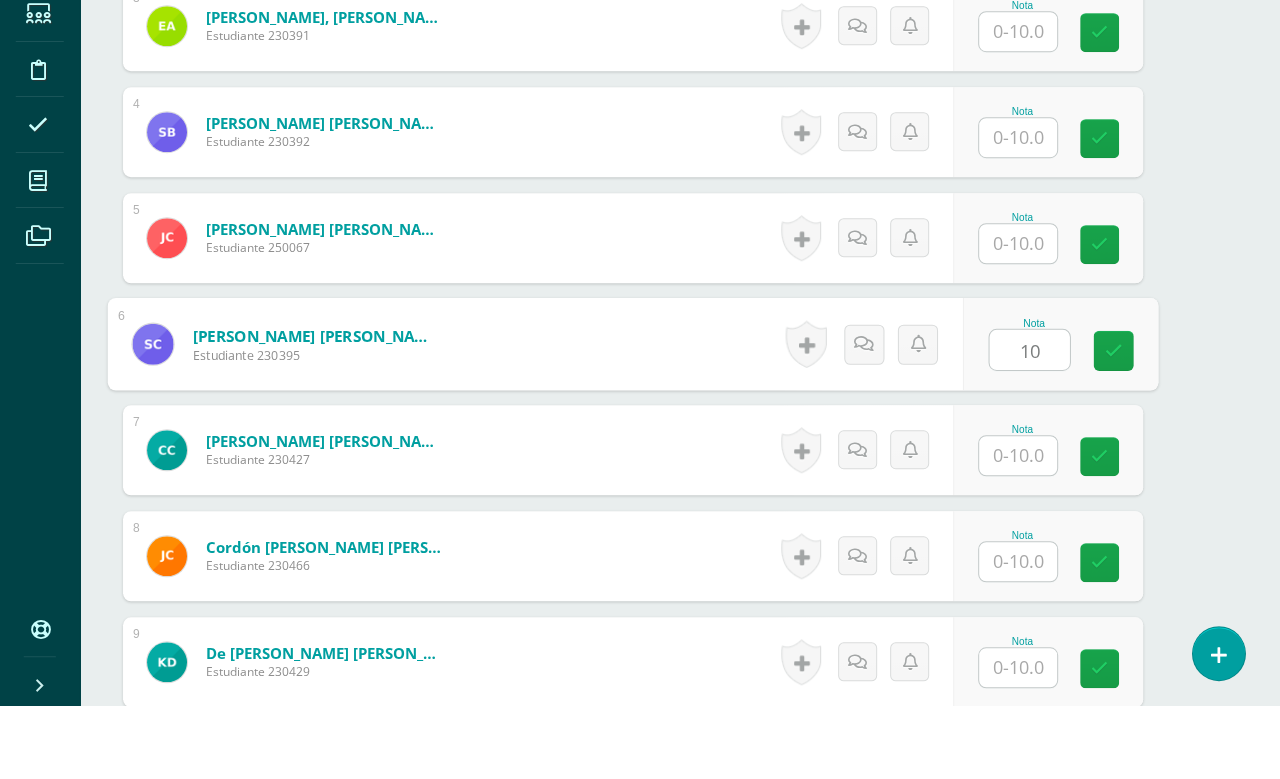 type on "10" 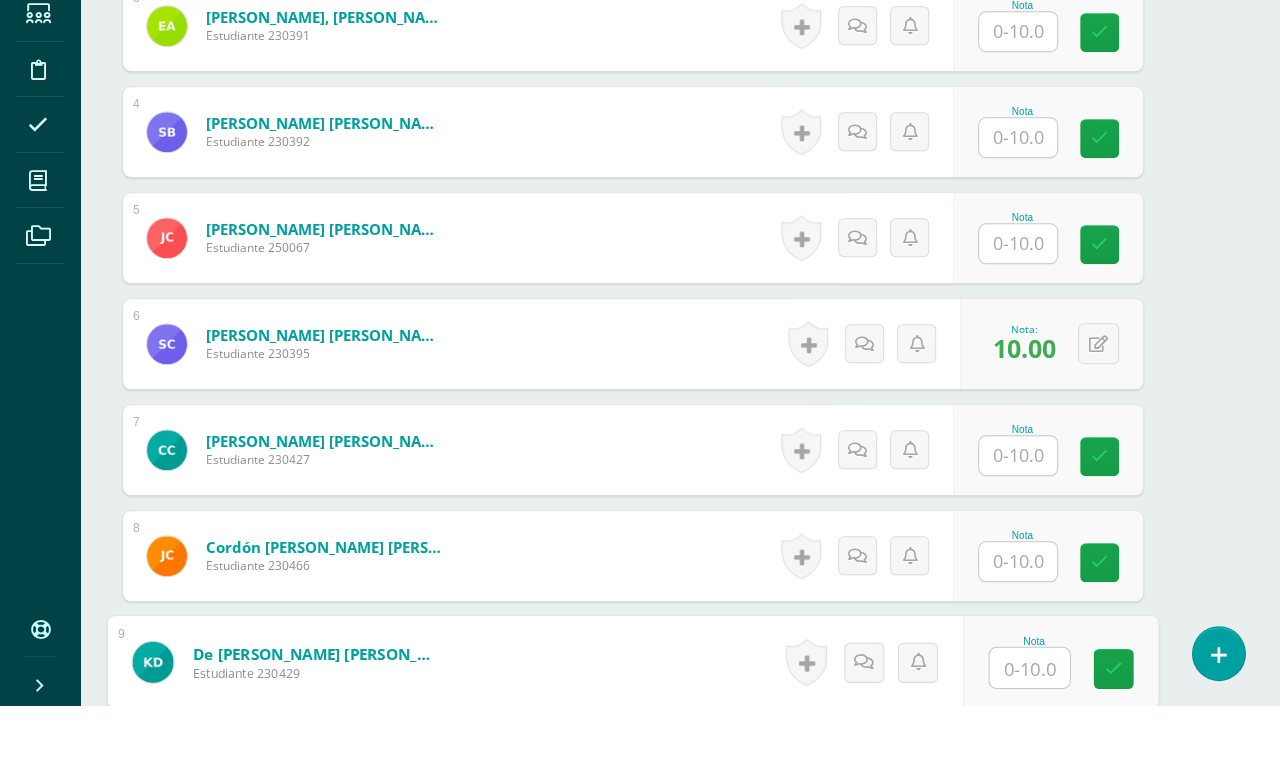 scroll, scrollTop: 1189, scrollLeft: 47, axis: both 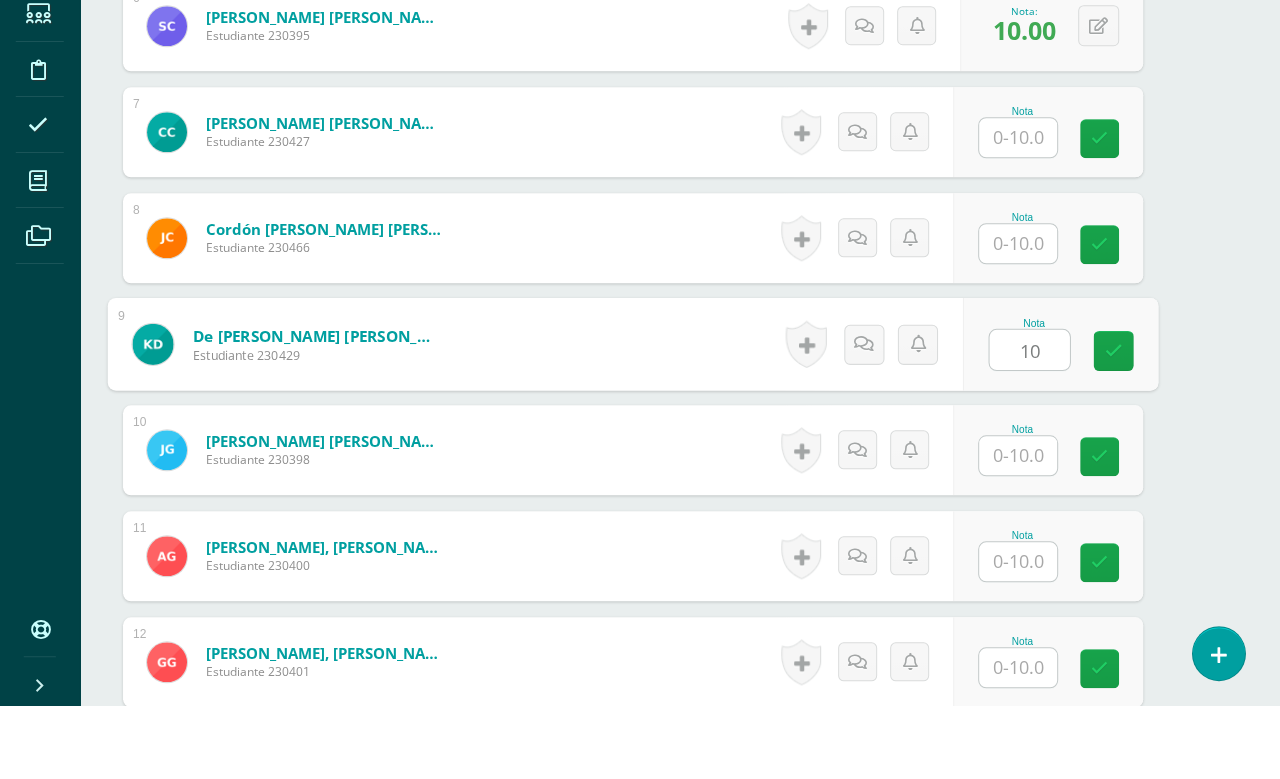 type on "10" 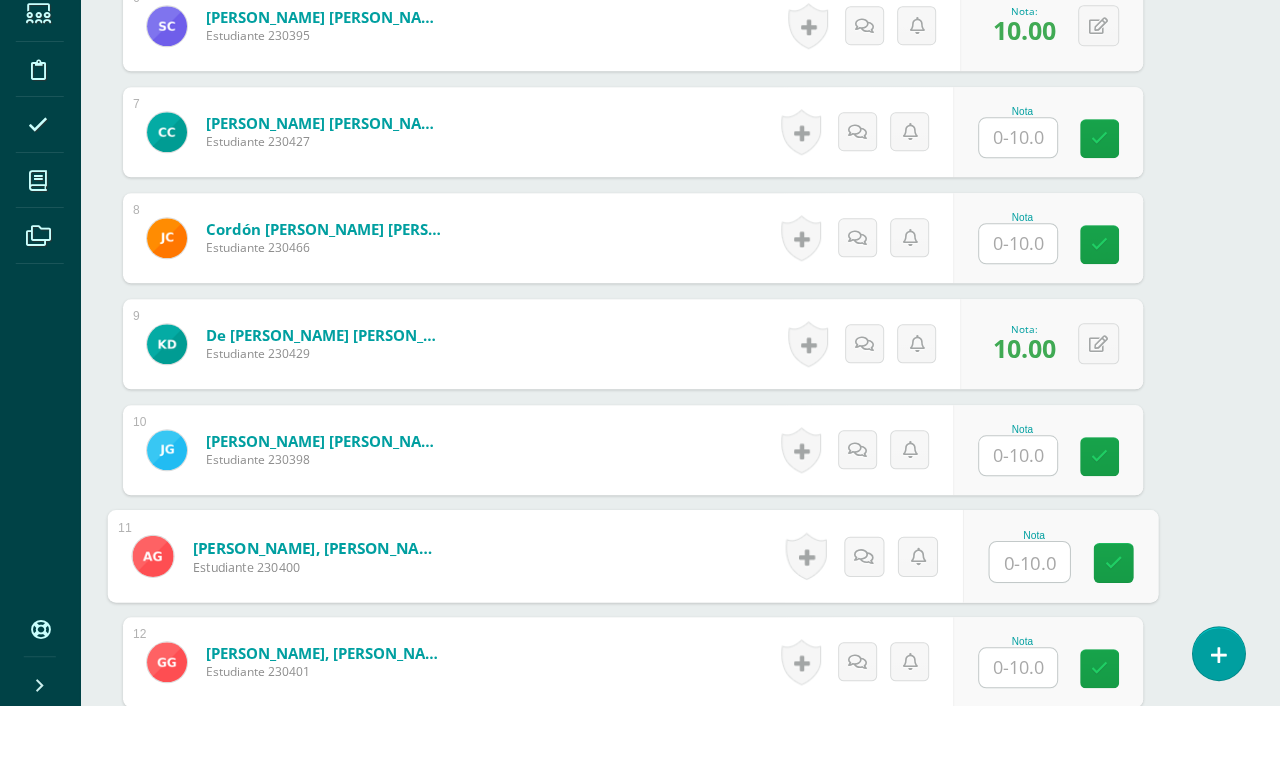 scroll, scrollTop: 1192, scrollLeft: 47, axis: both 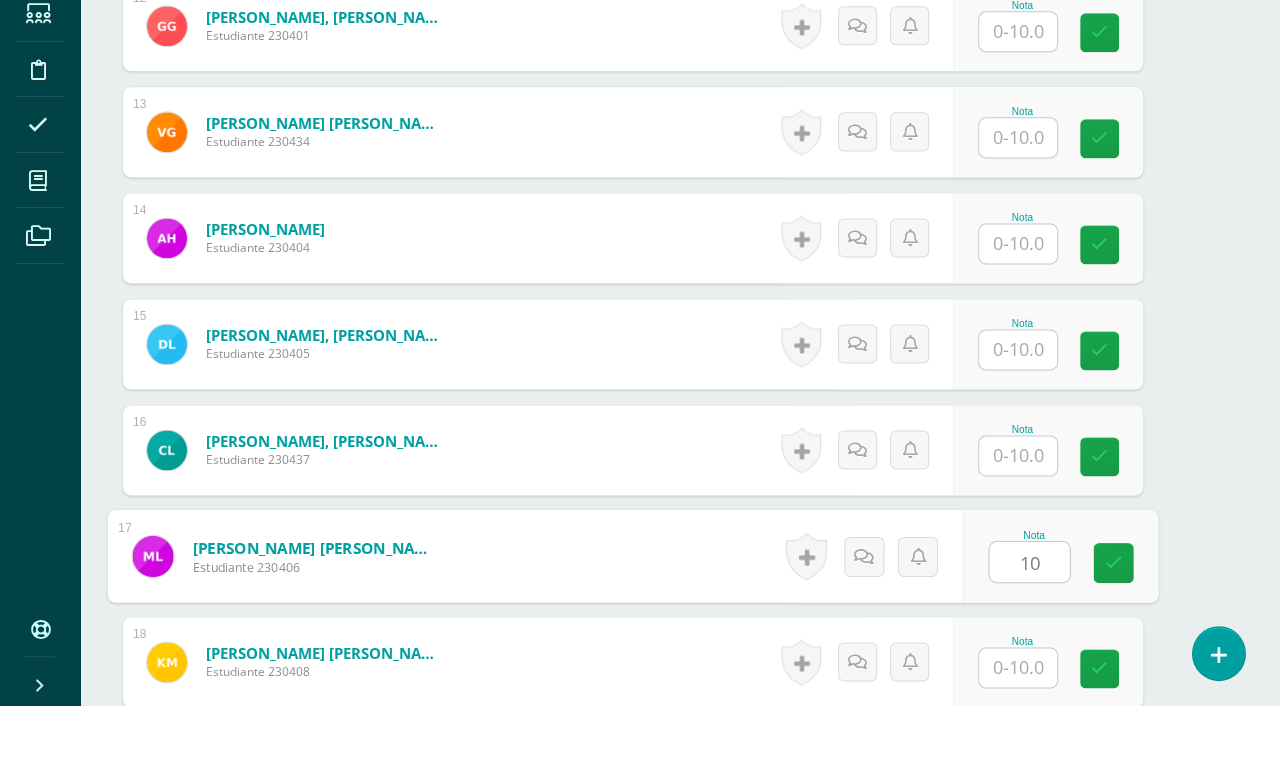 type on "10" 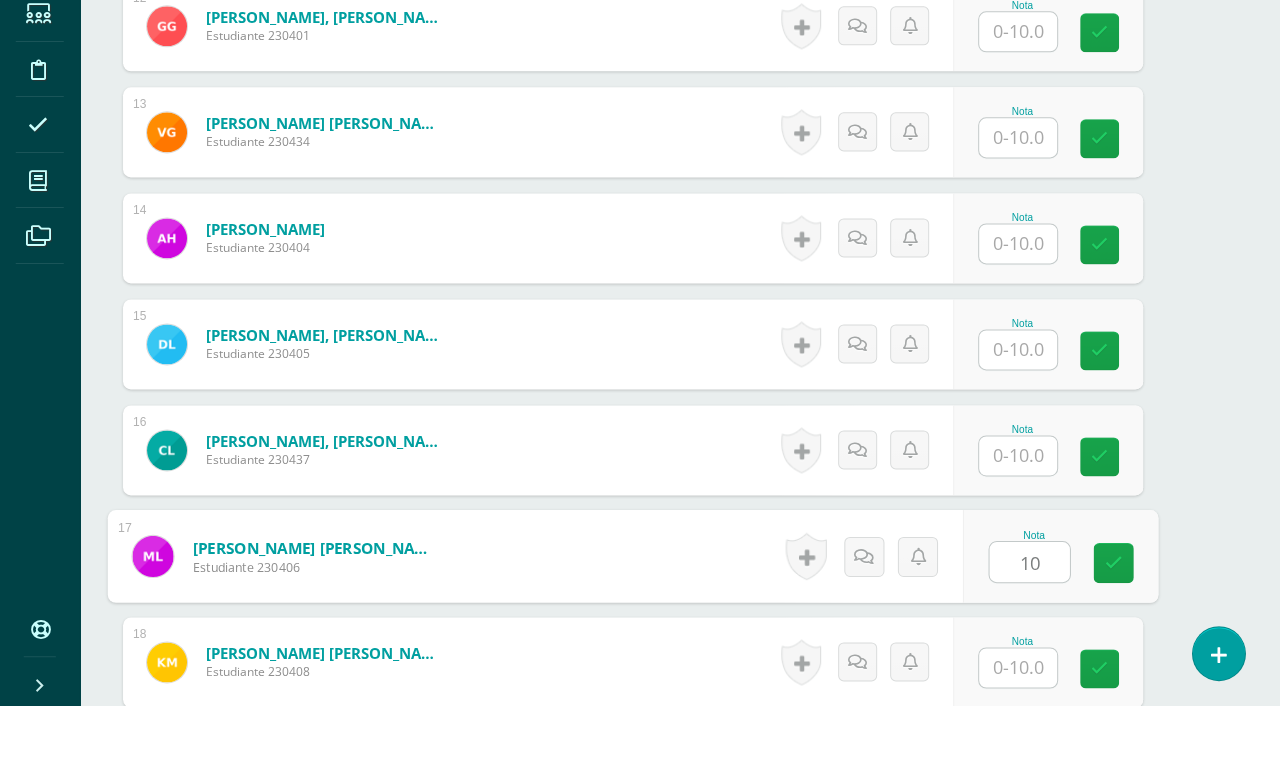 scroll, scrollTop: 2143, scrollLeft: 47, axis: both 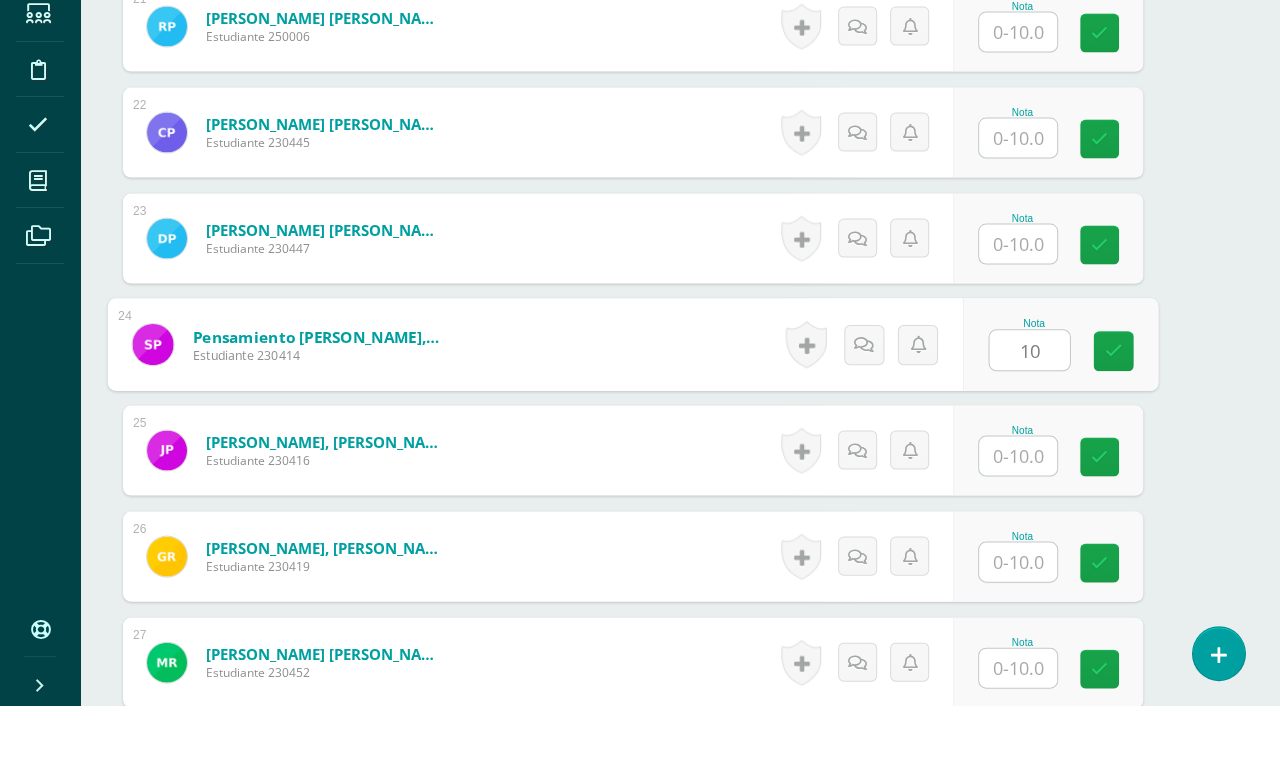 type on "10" 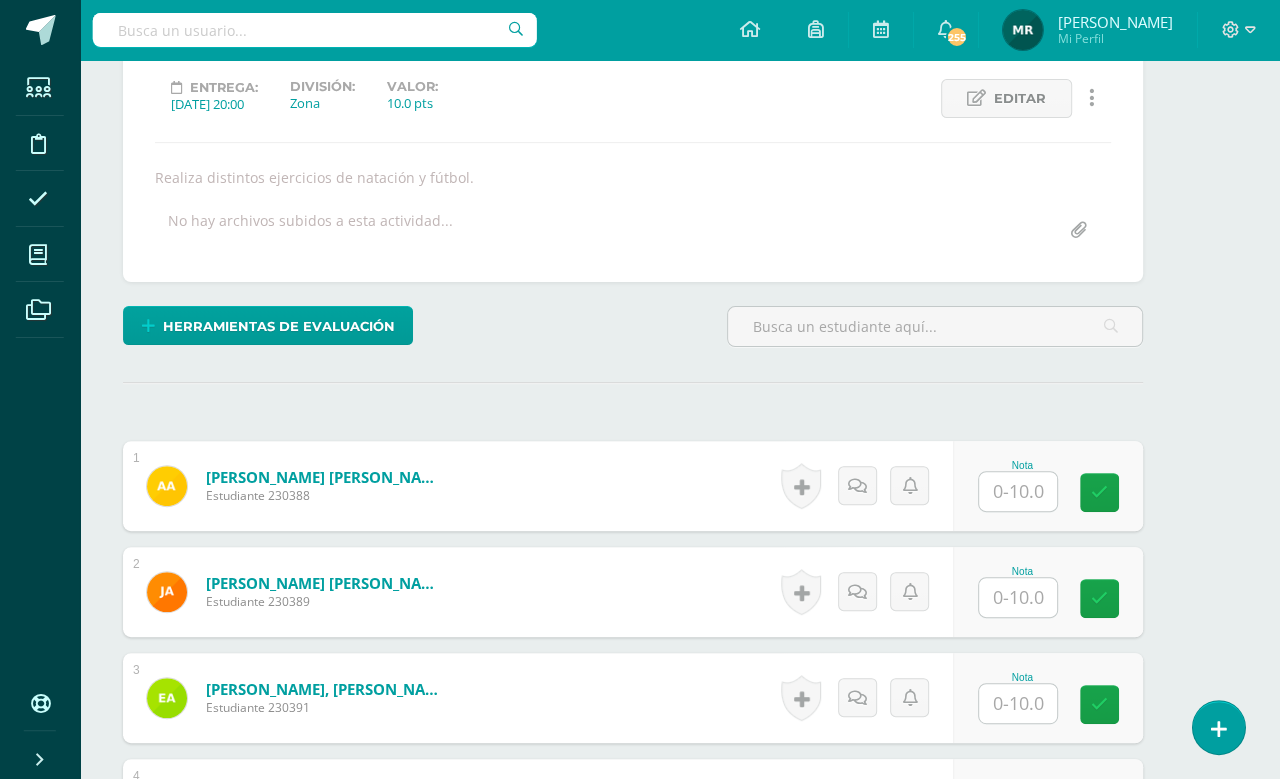scroll, scrollTop: 0, scrollLeft: 47, axis: horizontal 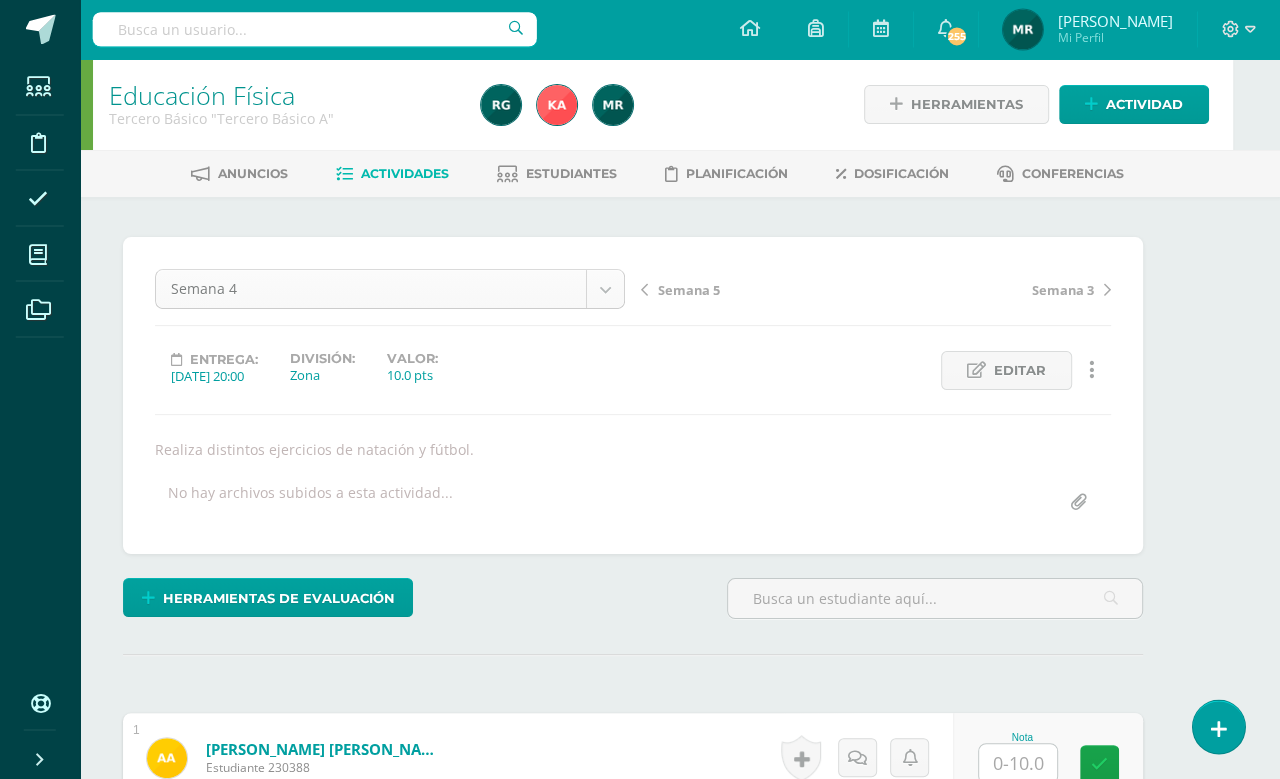 click on "Estudiantes Disciplina Asistencia Mis cursos Archivos Soporte
Centro de ayuda
Últimas actualizaciones
Cerrar panel
Natación
Kinder
Preprimaria
"A"
Actividades Estudiantes Planificación Dosificación
Natación
Kinder
Preprimaria
"B"
Actividades Estudiantes Planificación Dosificación
Natación
Preparatoria
Preprimaria
"A"
Actividades Estudiantes Planificación Dosificación
Natación
Actividades Estudiantes Planificación Dosificación Actividades Estudiantes" at bounding box center [593, 2000] 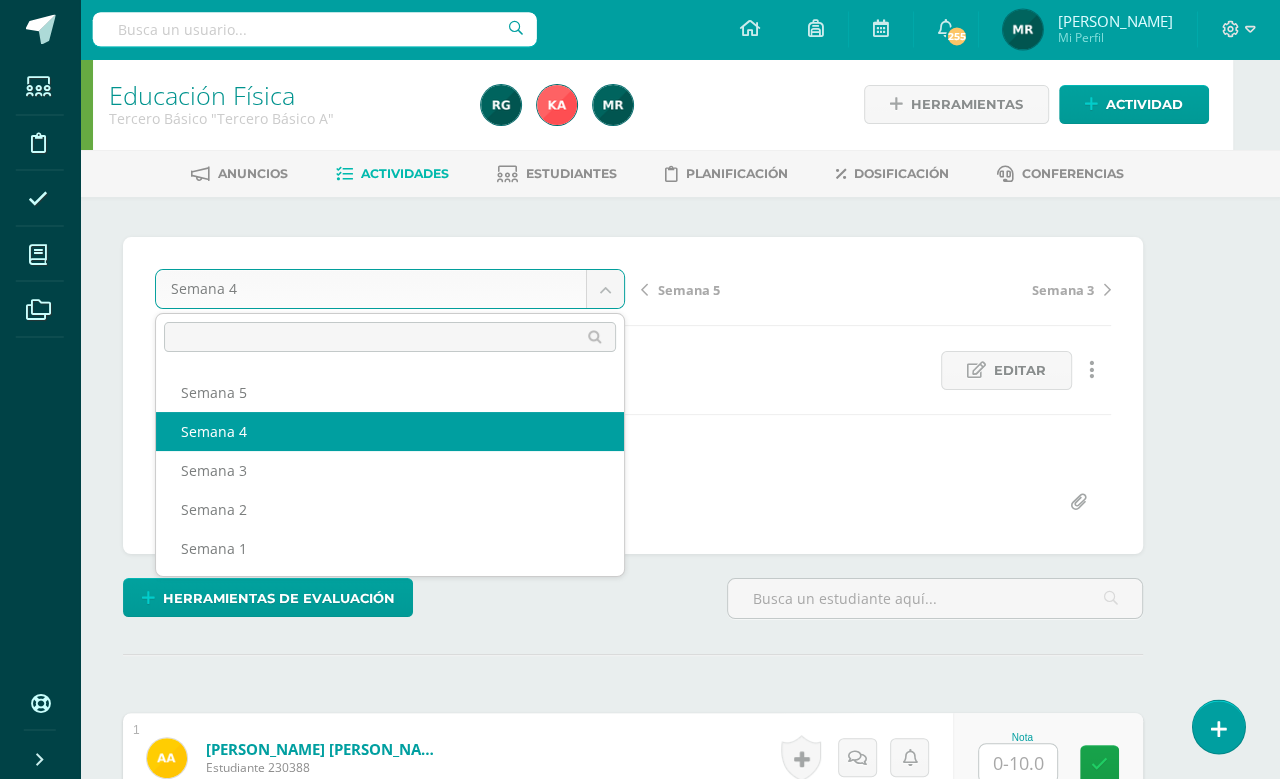 scroll, scrollTop: 112, scrollLeft: 0, axis: vertical 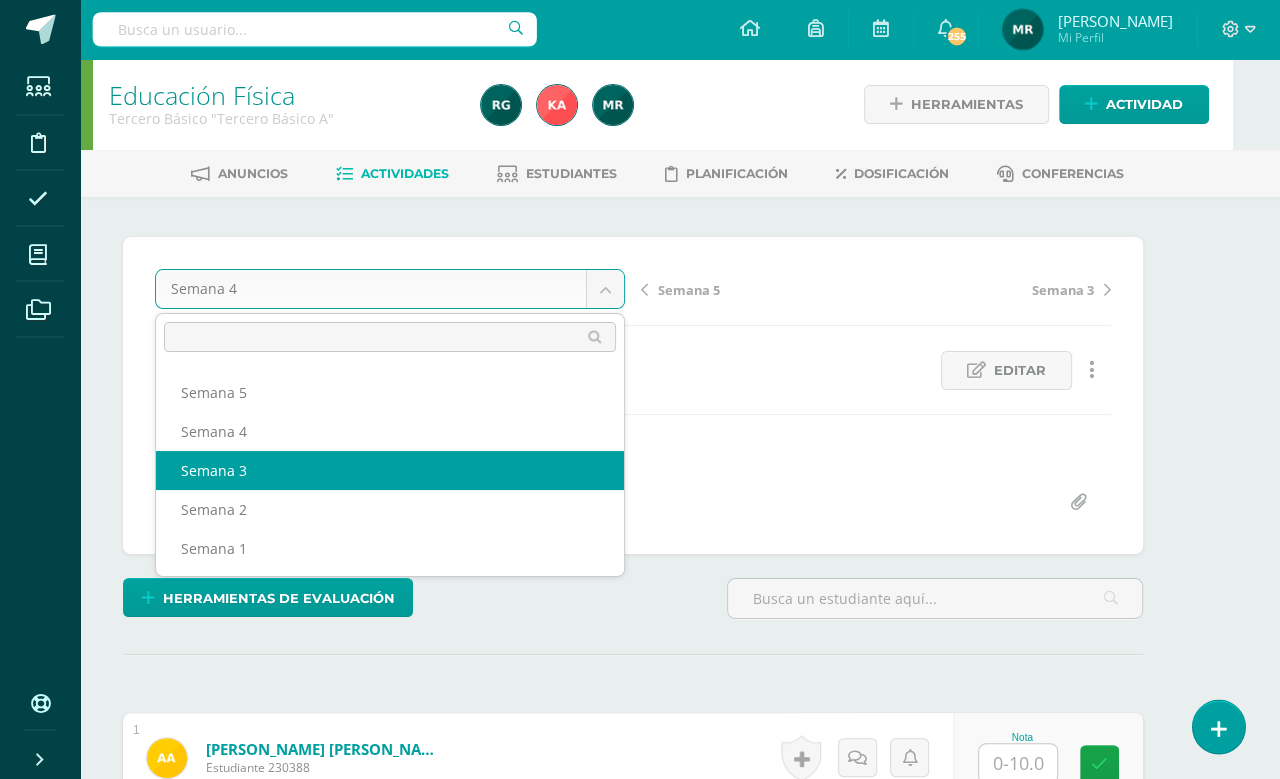 select on "/dashboard/teacher/grade-activity/102537/" 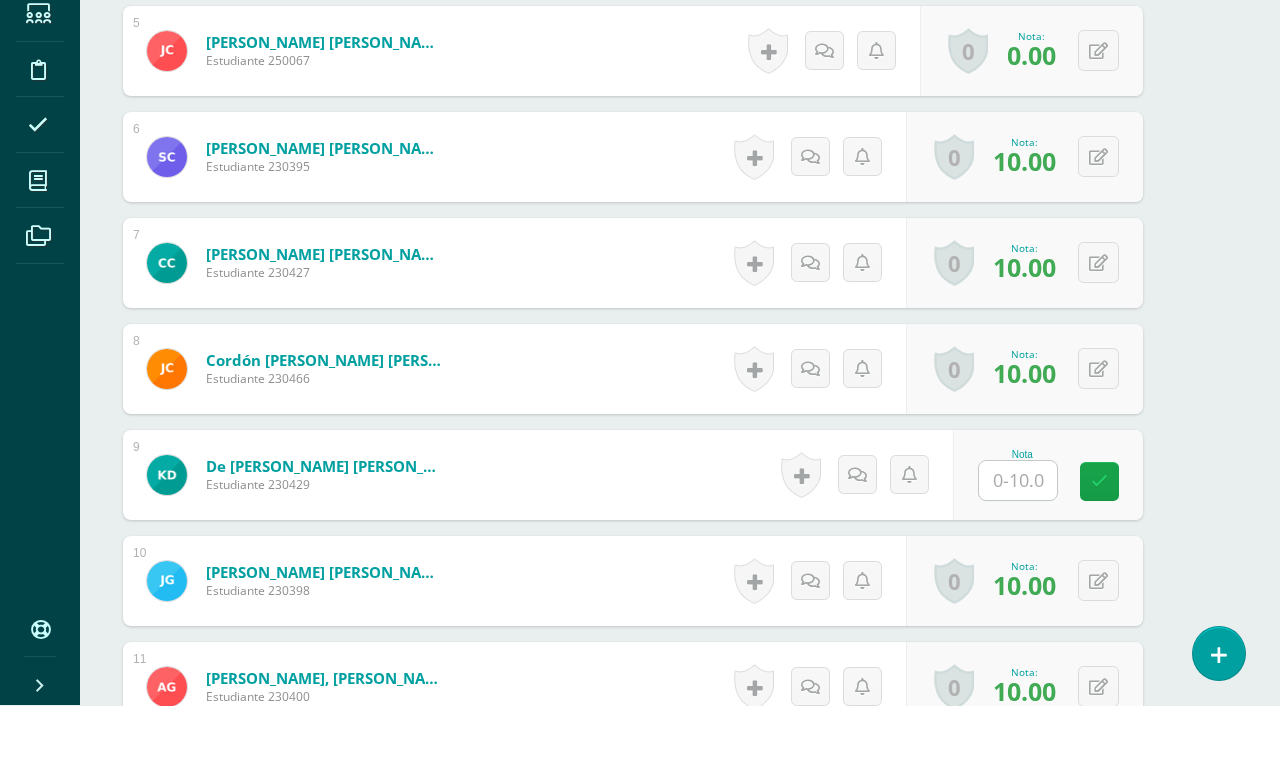 scroll, scrollTop: 1059, scrollLeft: 47, axis: both 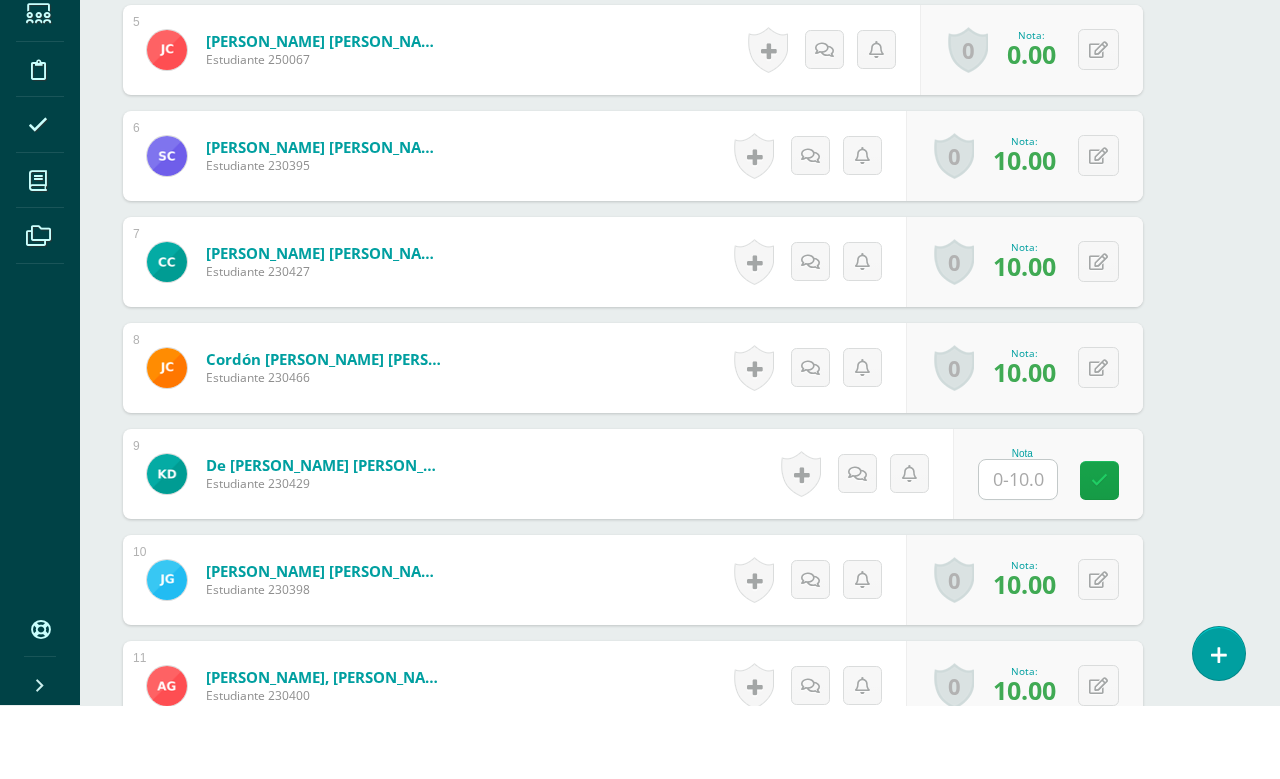 click at bounding box center [1018, 553] 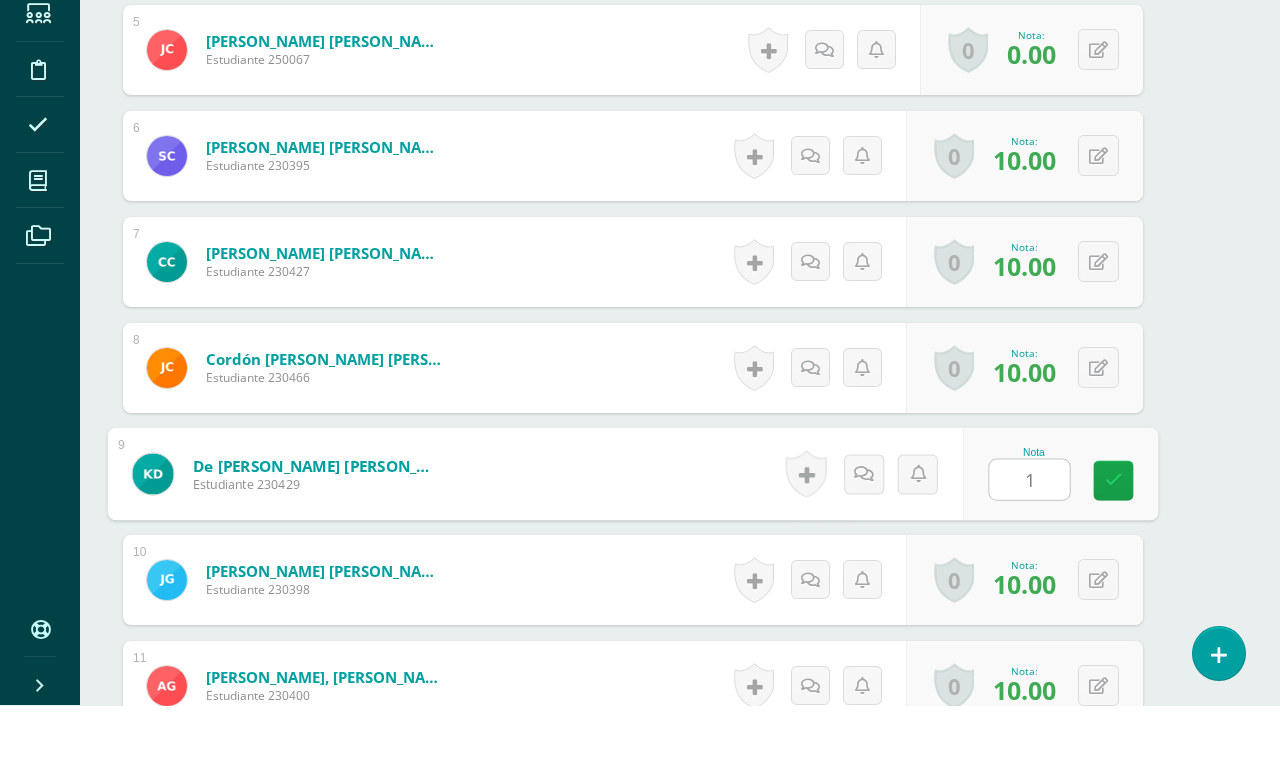 type on "10" 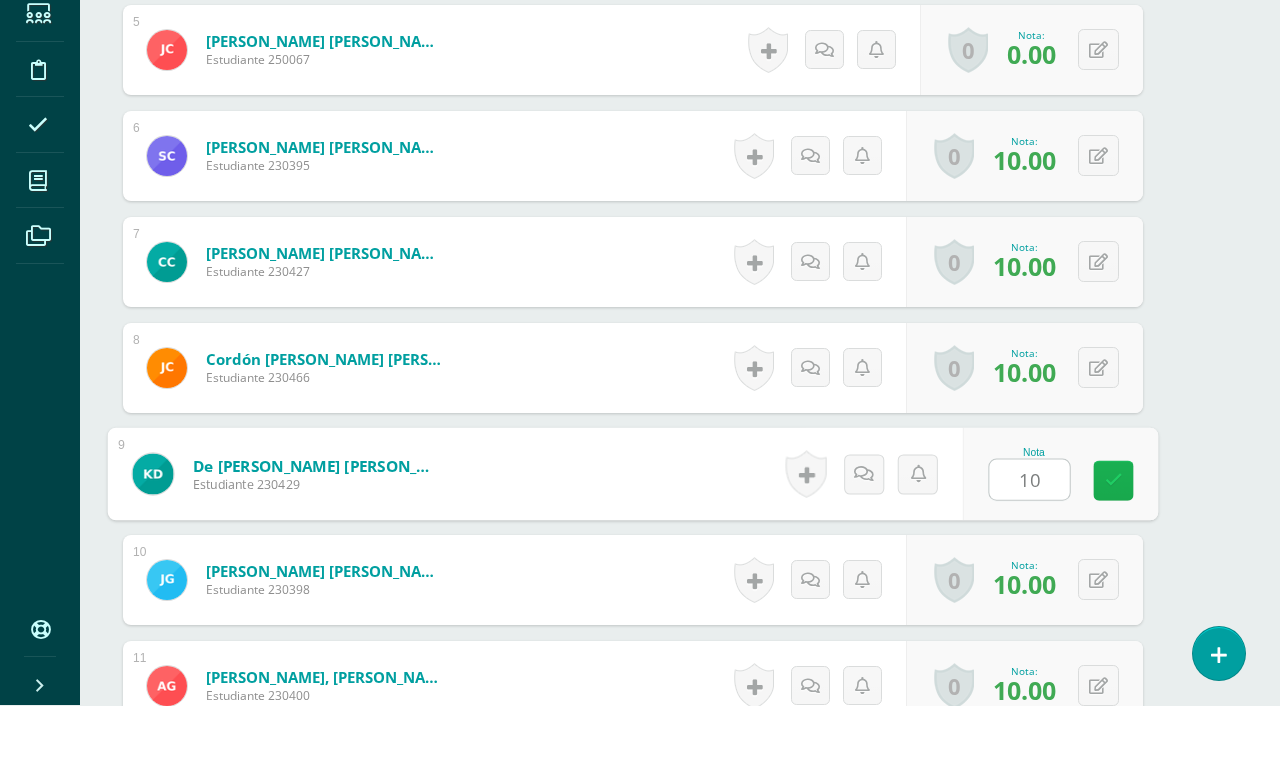 click at bounding box center (1114, 555) 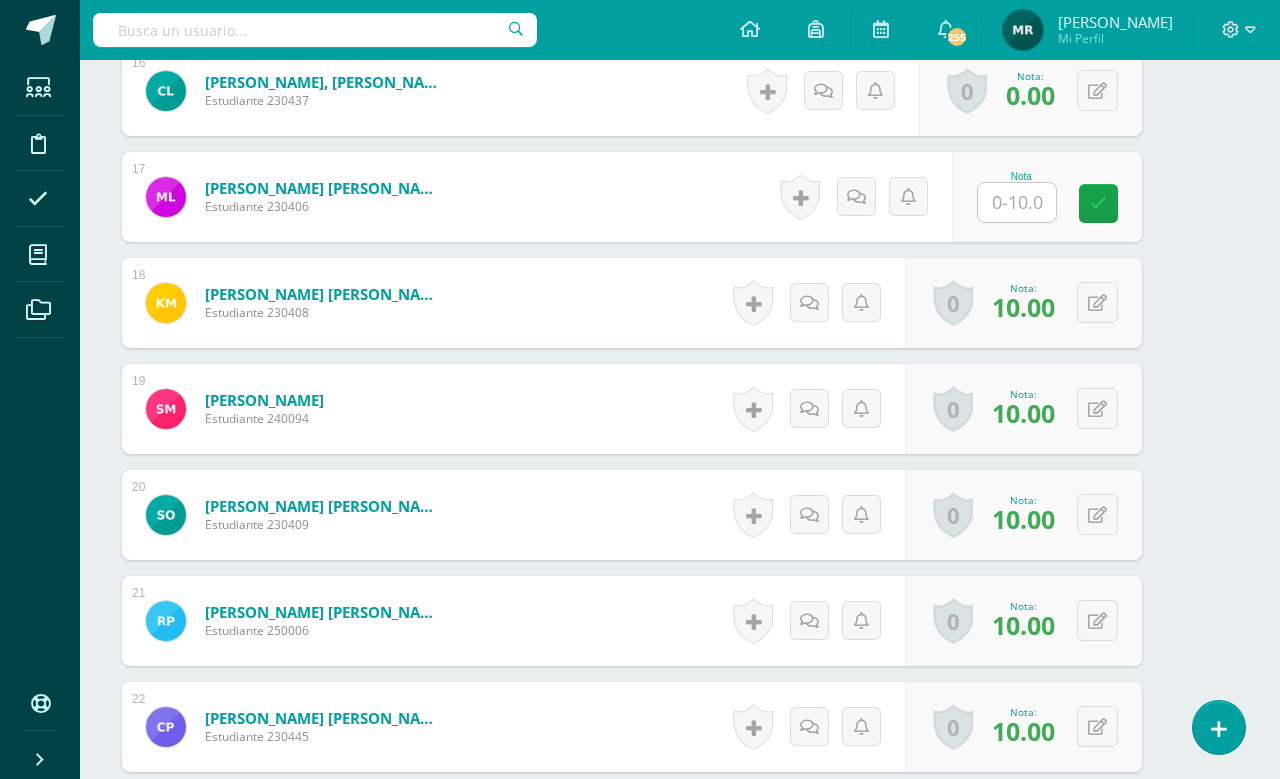 click at bounding box center (1017, 202) 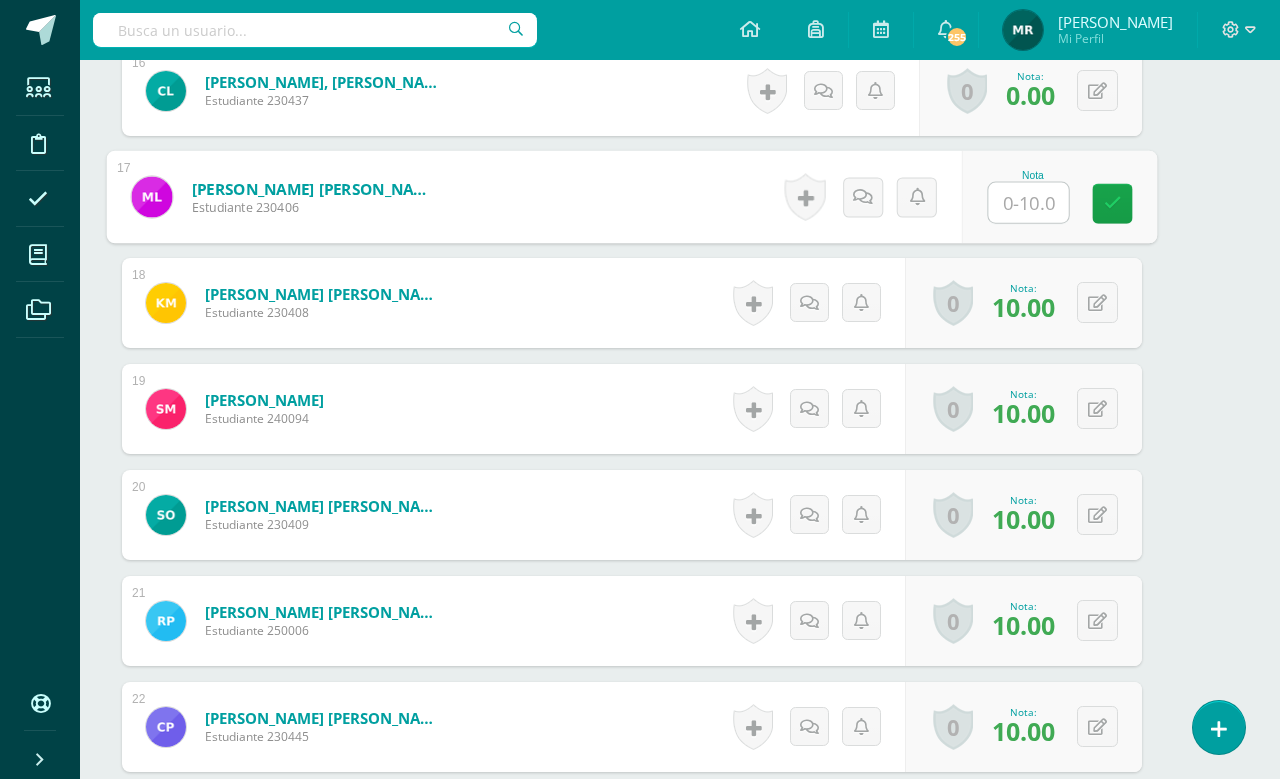 scroll, scrollTop: 2258, scrollLeft: 47, axis: both 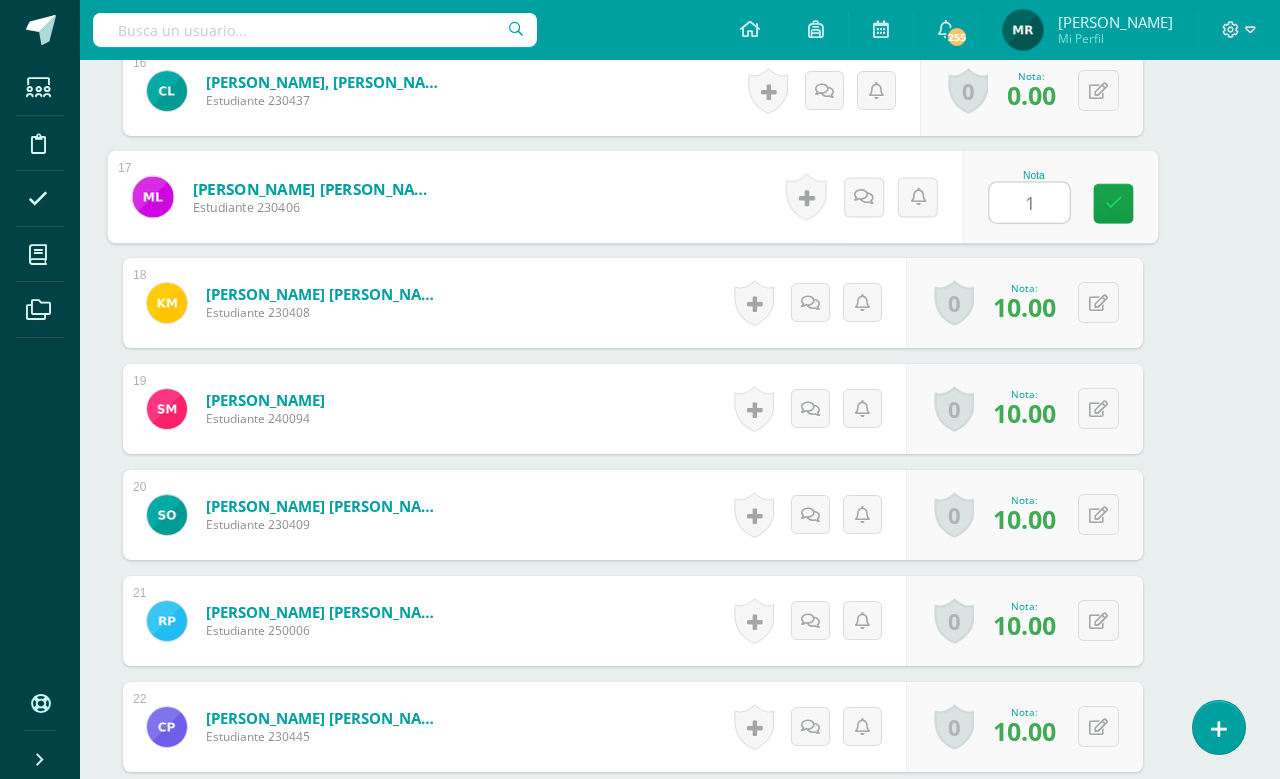 type on "10" 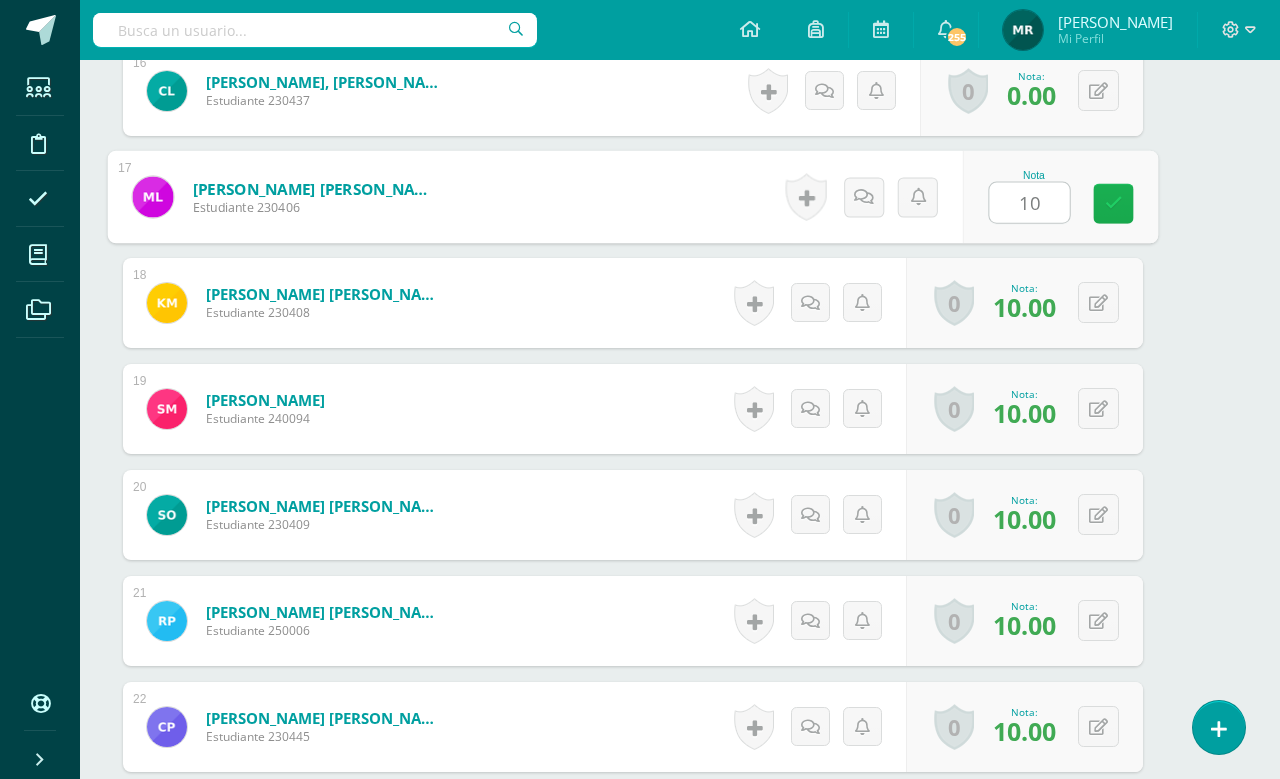 click at bounding box center [1114, 204] 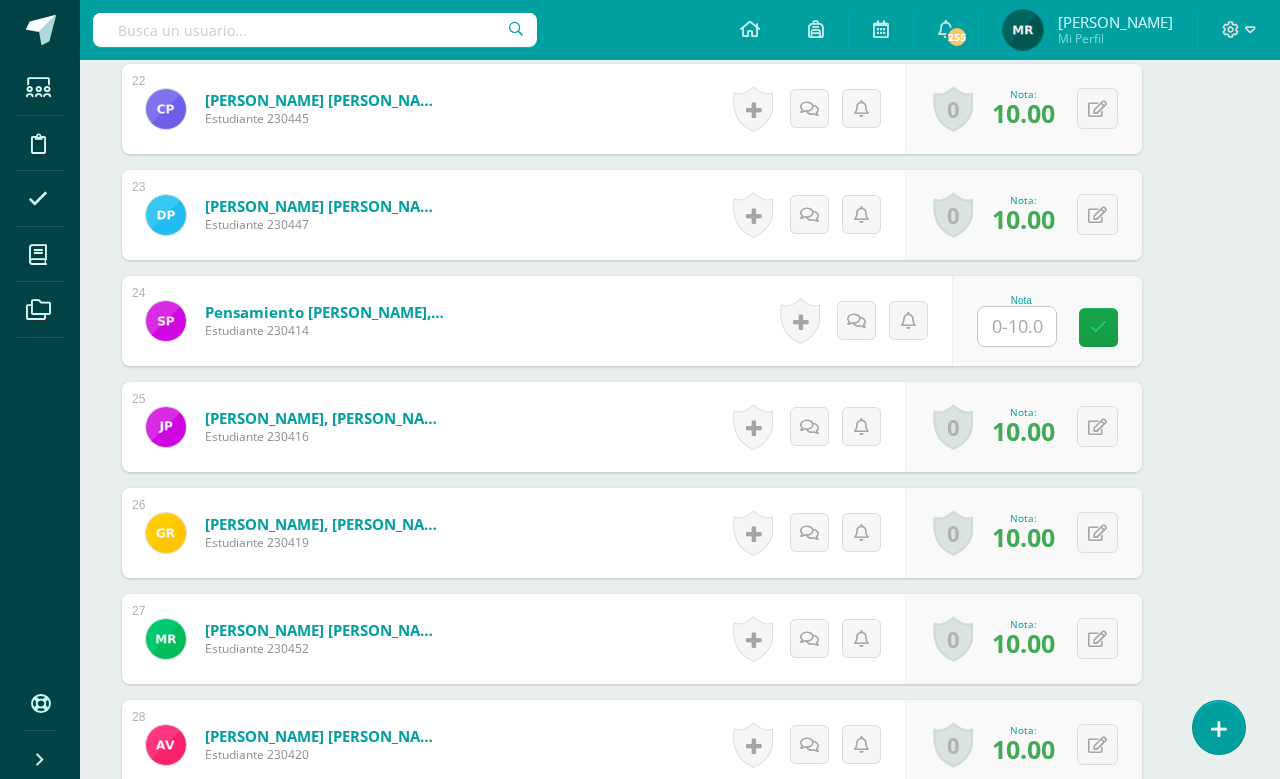 scroll, scrollTop: 2879, scrollLeft: 48, axis: both 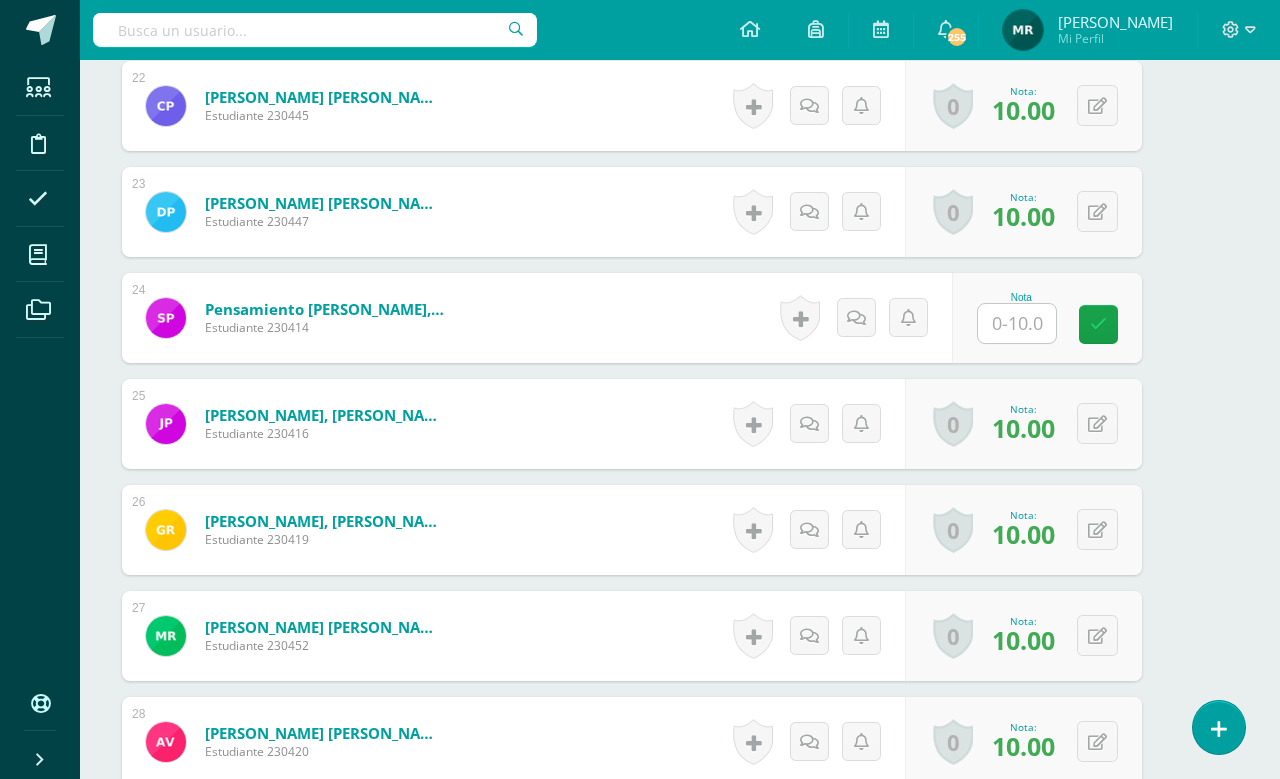 click at bounding box center [1017, 323] 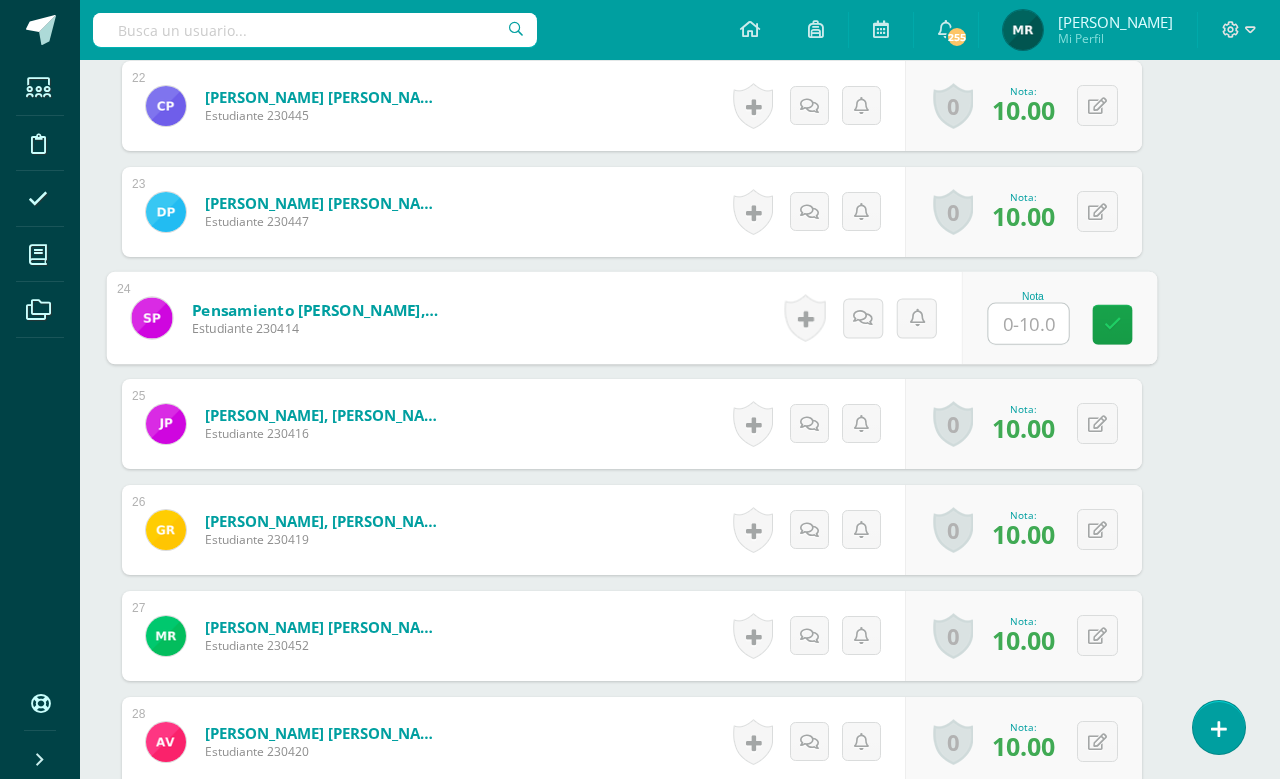 scroll, scrollTop: 2879, scrollLeft: 47, axis: both 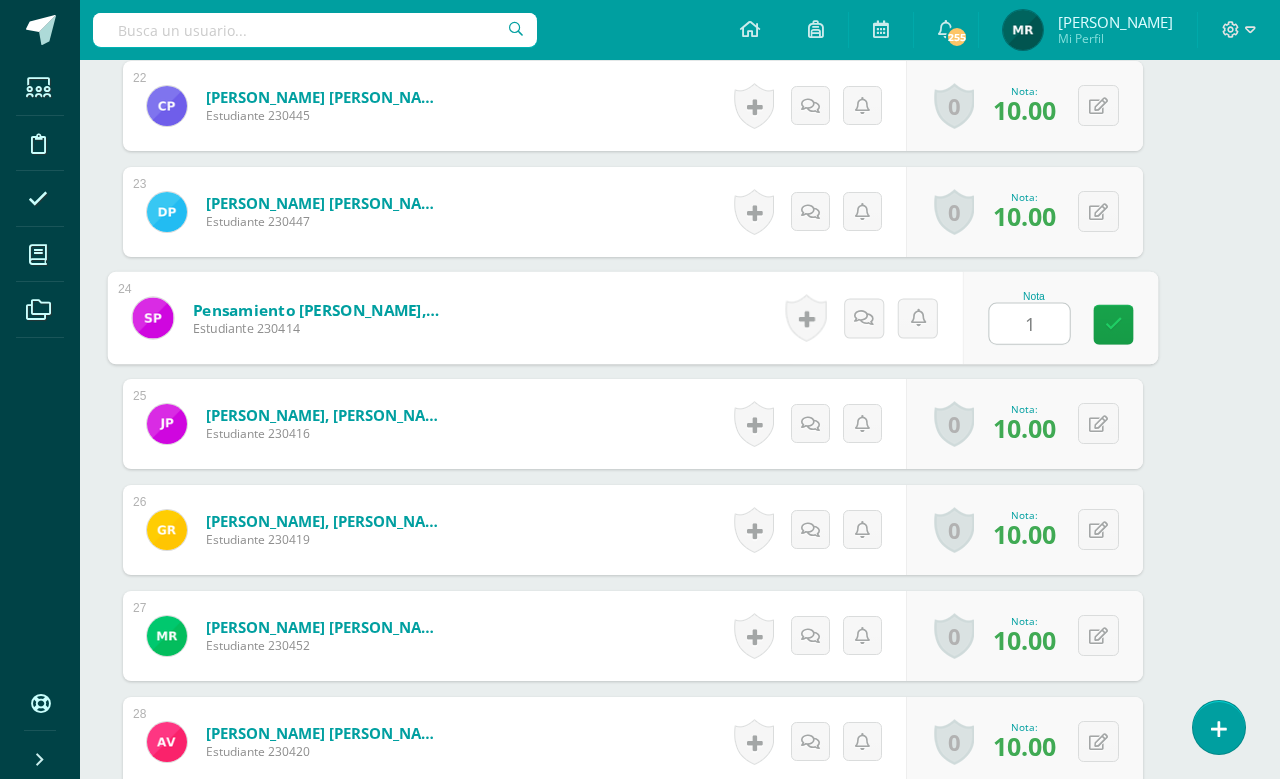 type on "10" 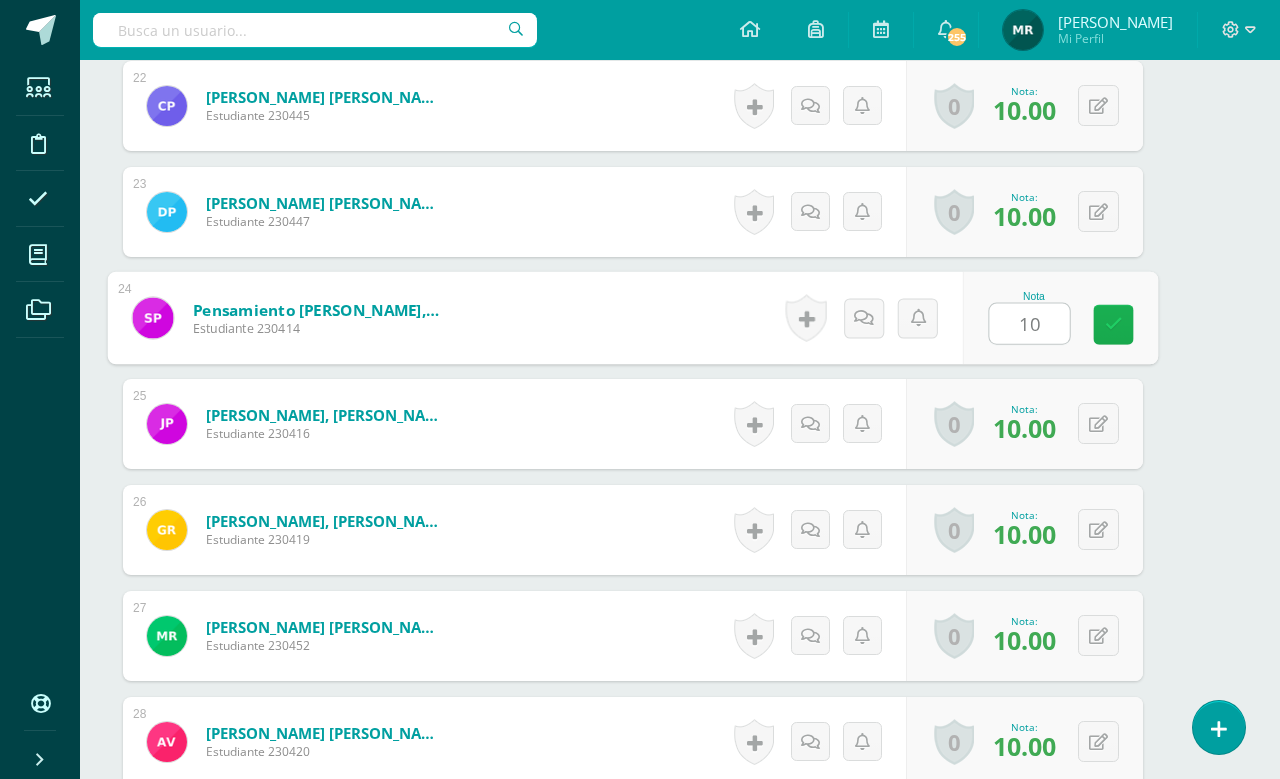 click at bounding box center (1114, 324) 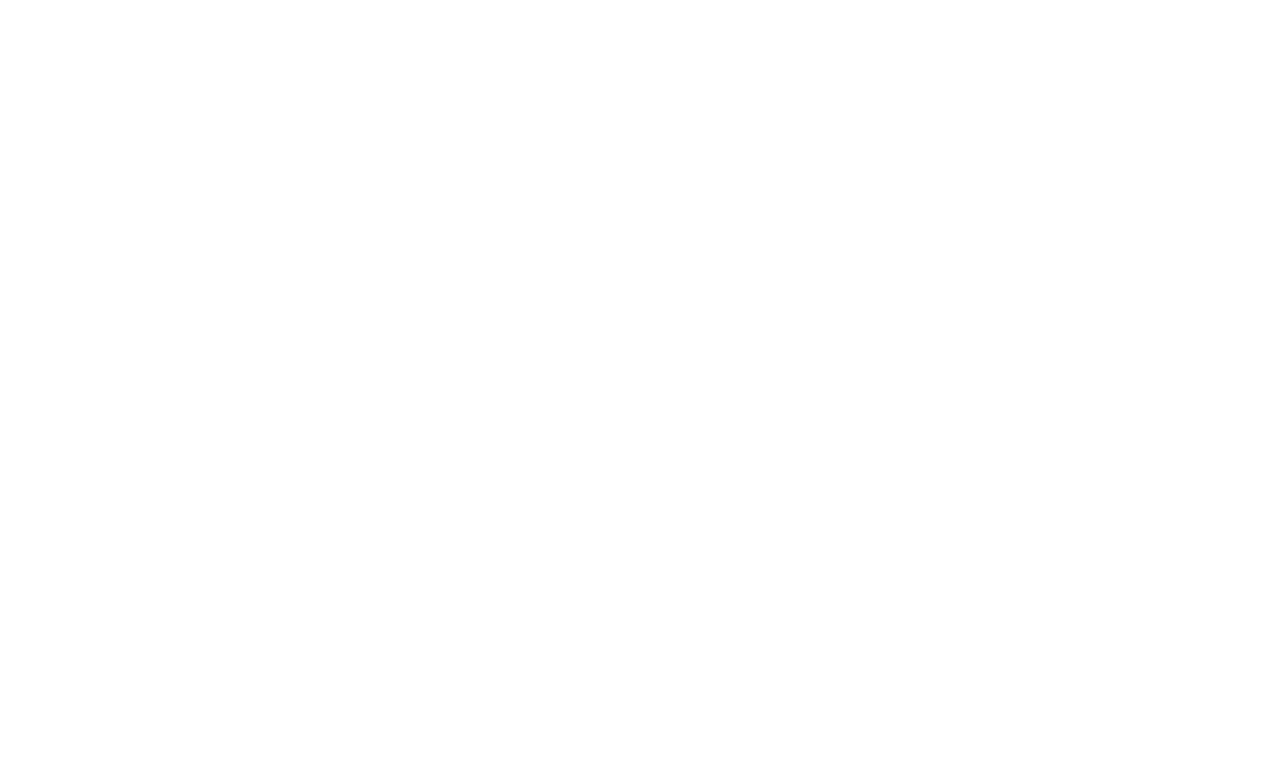 scroll, scrollTop: 3137, scrollLeft: 47, axis: both 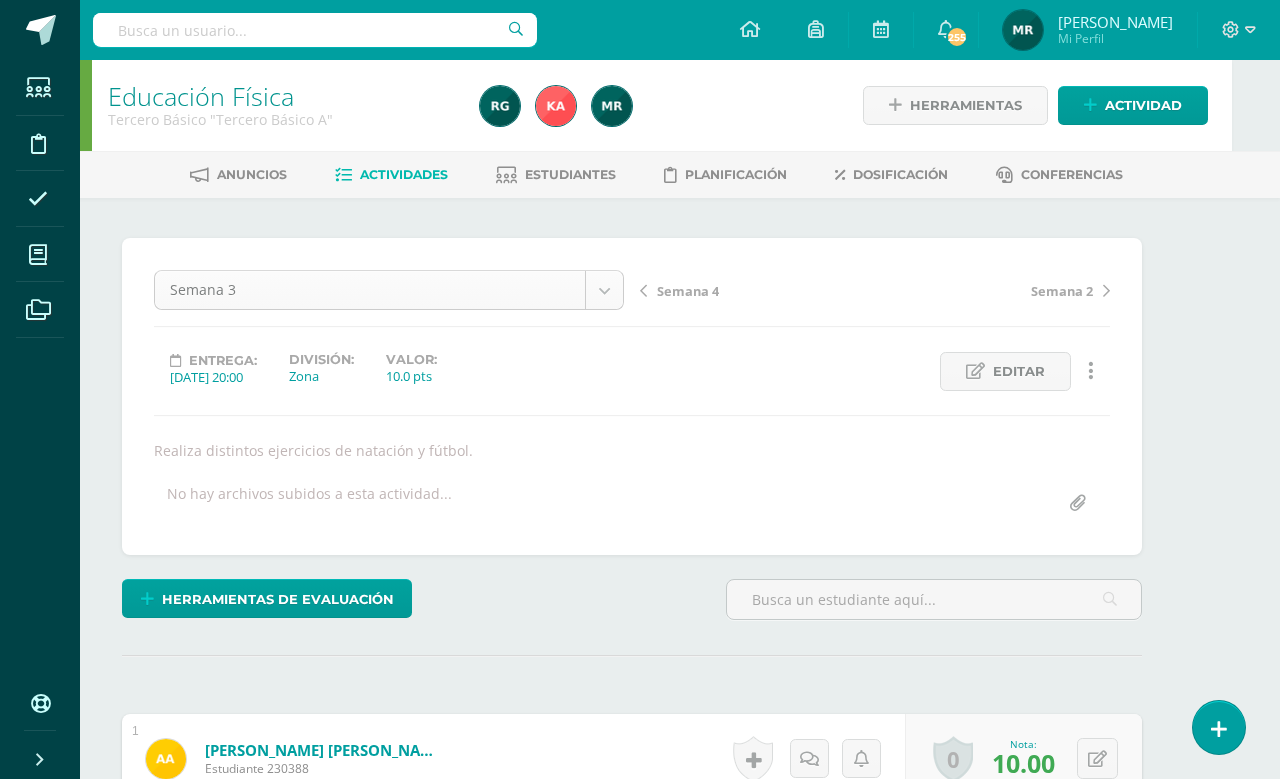 click on "Estudiantes Disciplina Asistencia Mis cursos Archivos Soporte
Centro de ayuda
Últimas actualizaciones
Cerrar panel
Natación
Kinder
Preprimaria
"A"
Actividades Estudiantes Planificación Dosificación
Natación
Kinder
Preprimaria
"B"
Actividades Estudiantes Planificación Dosificación
Natación
Preparatoria
Preprimaria
"A"
Actividades Estudiantes Planificación Dosificación
Natación
Actividades Estudiantes Planificación Dosificación Actividades Estudiantes" at bounding box center [592, 2000] 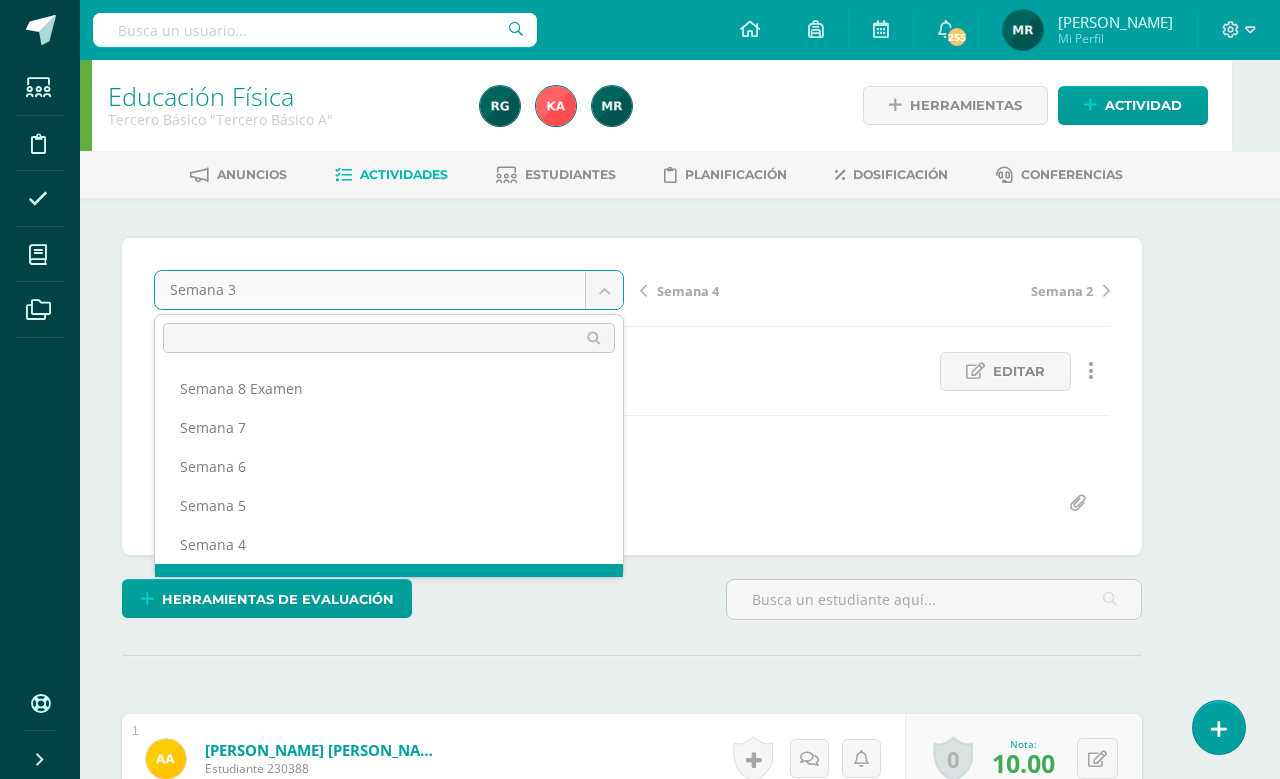scroll, scrollTop: 0, scrollLeft: 47, axis: horizontal 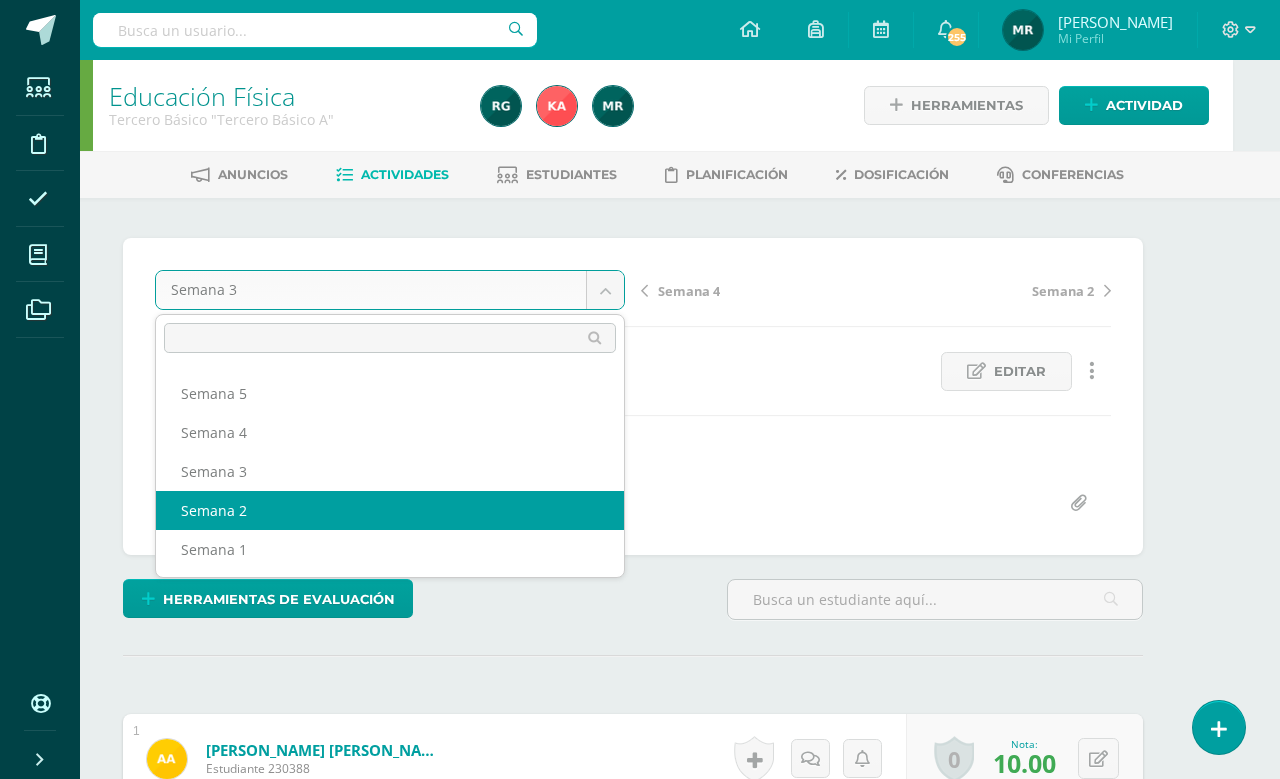 select on "/dashboard/teacher/grade-activity/102531/" 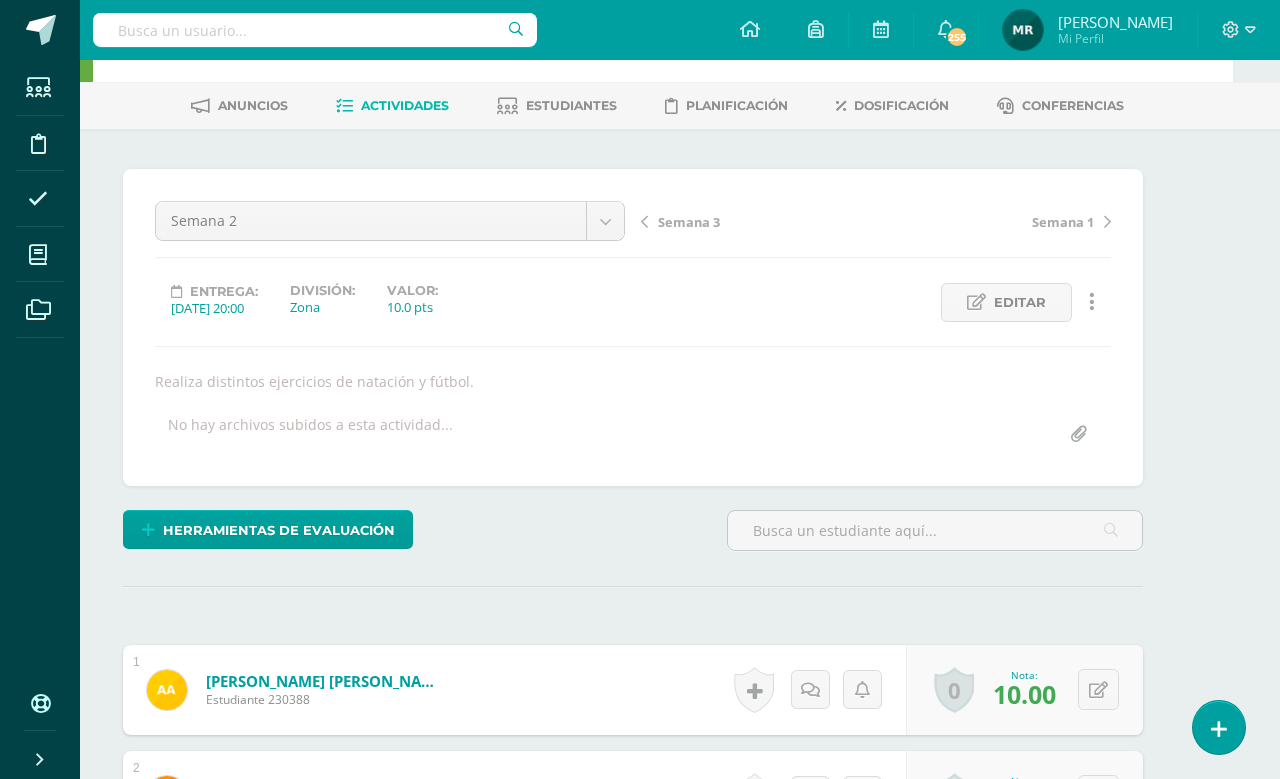 scroll, scrollTop: 0, scrollLeft: 47, axis: horizontal 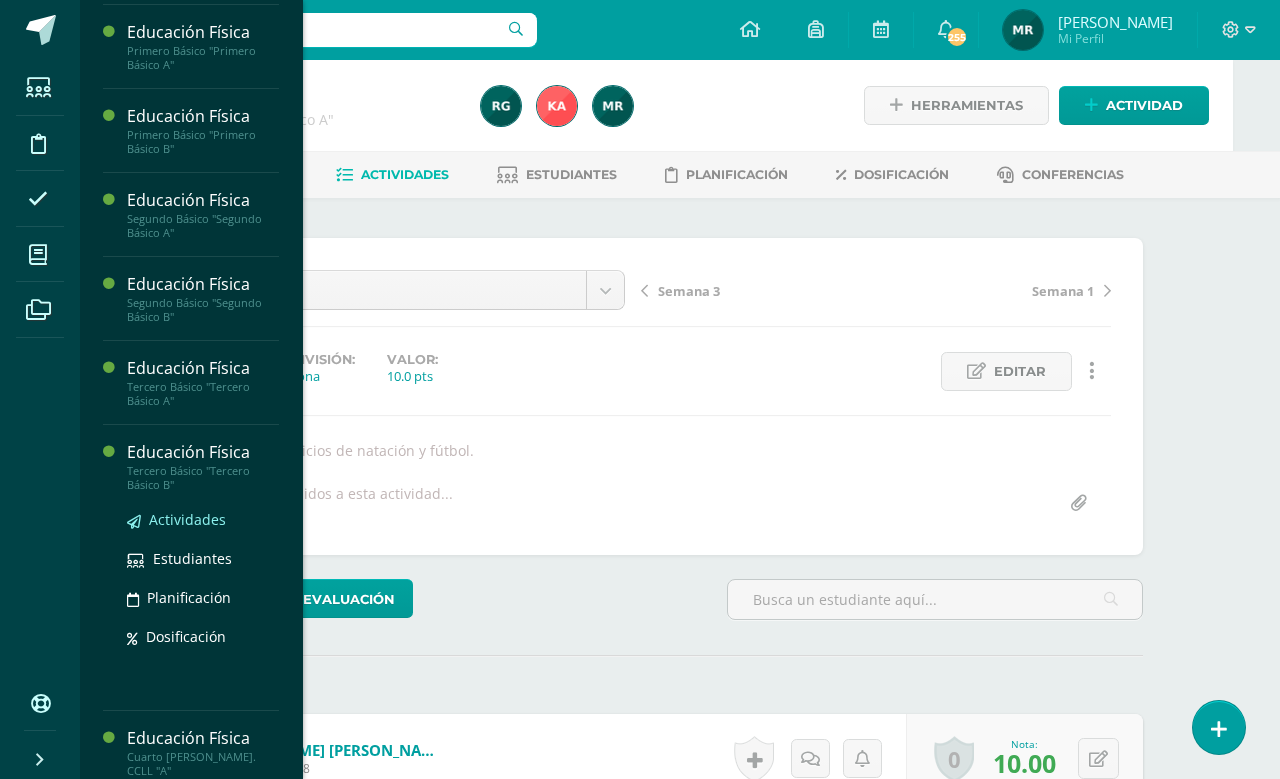 click on "Actividades" at bounding box center [187, 519] 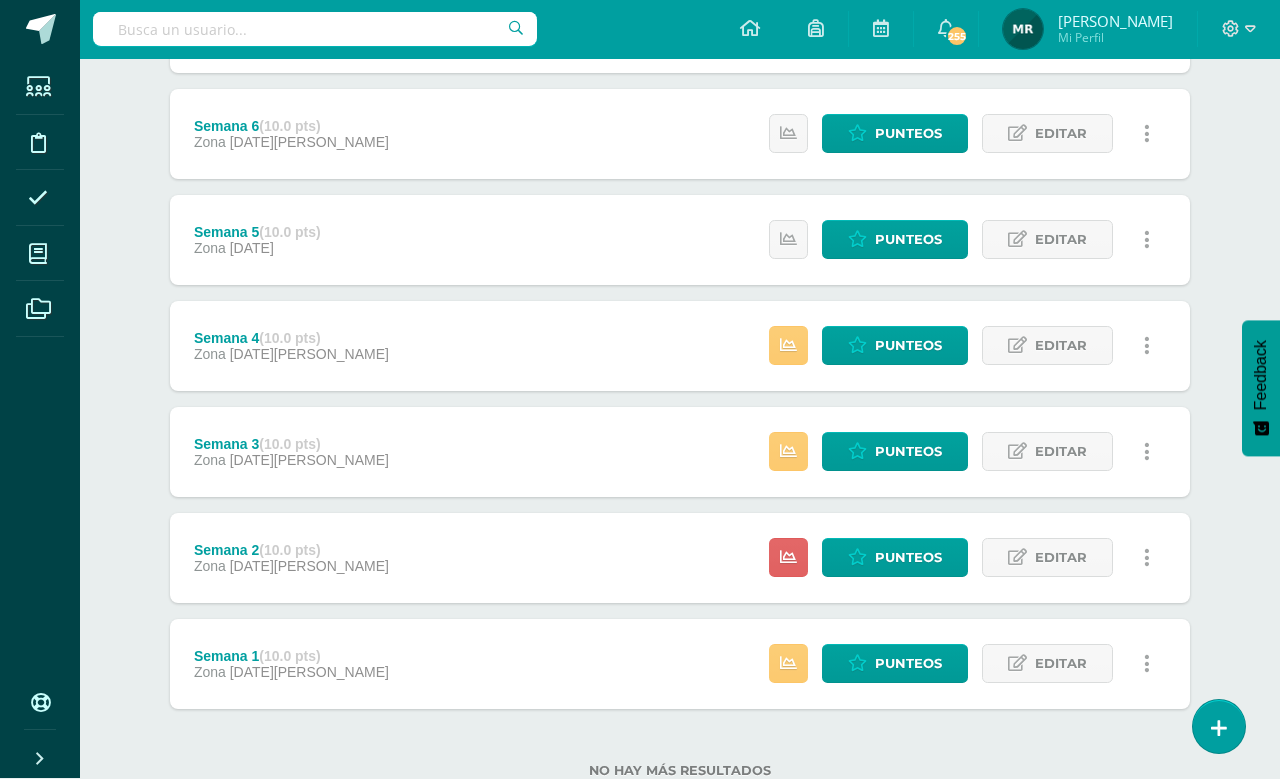 scroll, scrollTop: 455, scrollLeft: 0, axis: vertical 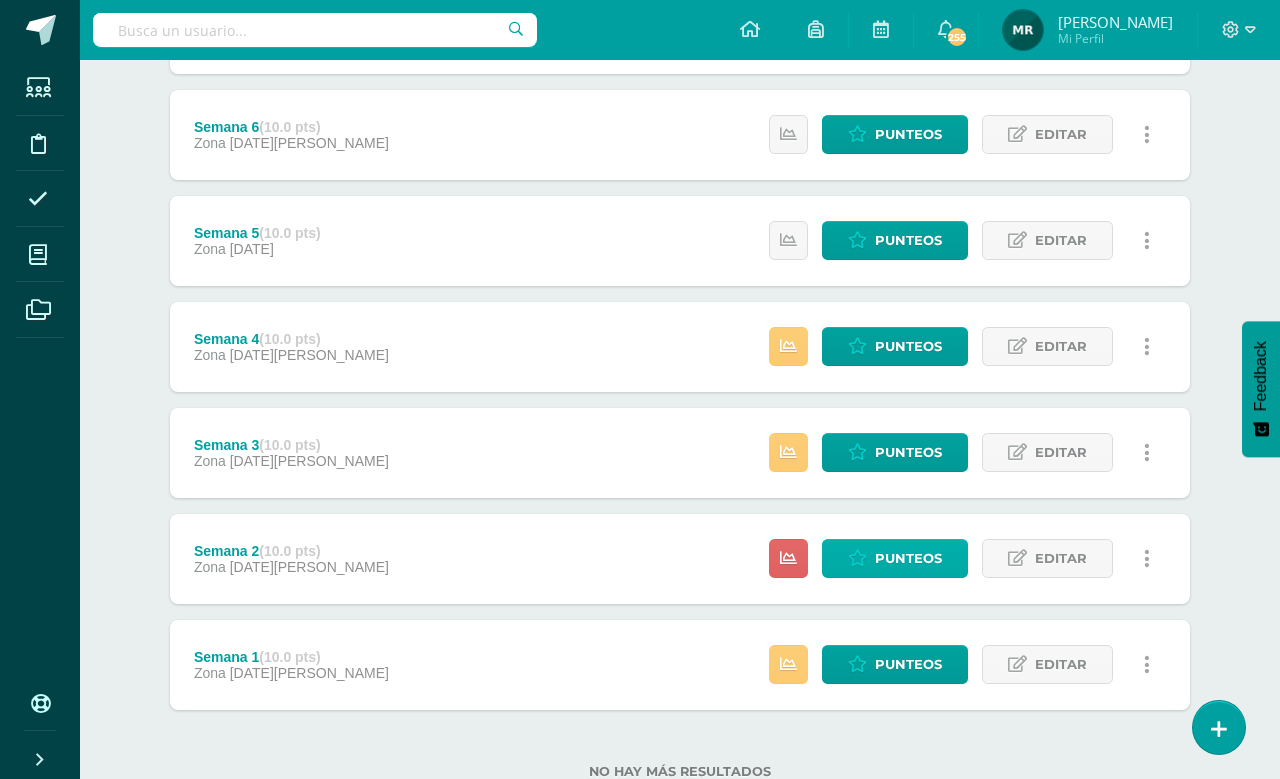 click on "Punteos" at bounding box center [908, 558] 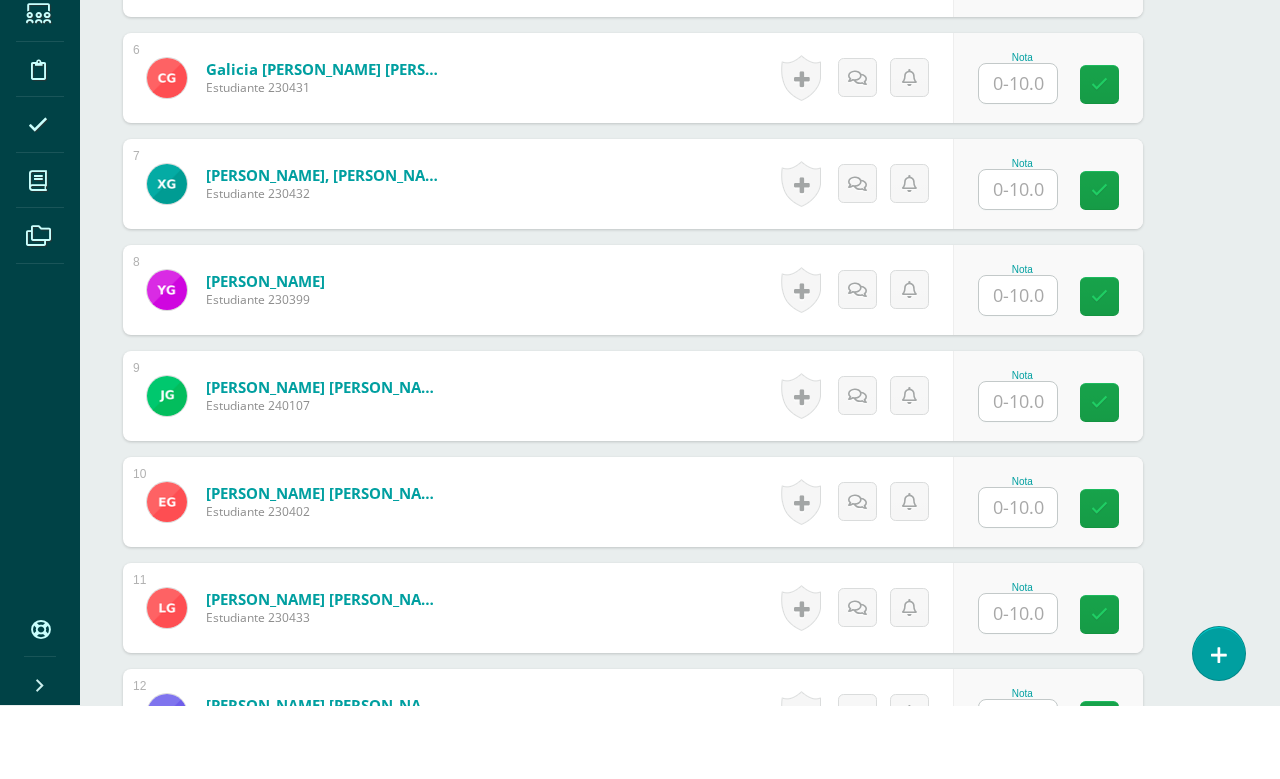 scroll, scrollTop: 1172, scrollLeft: 47, axis: both 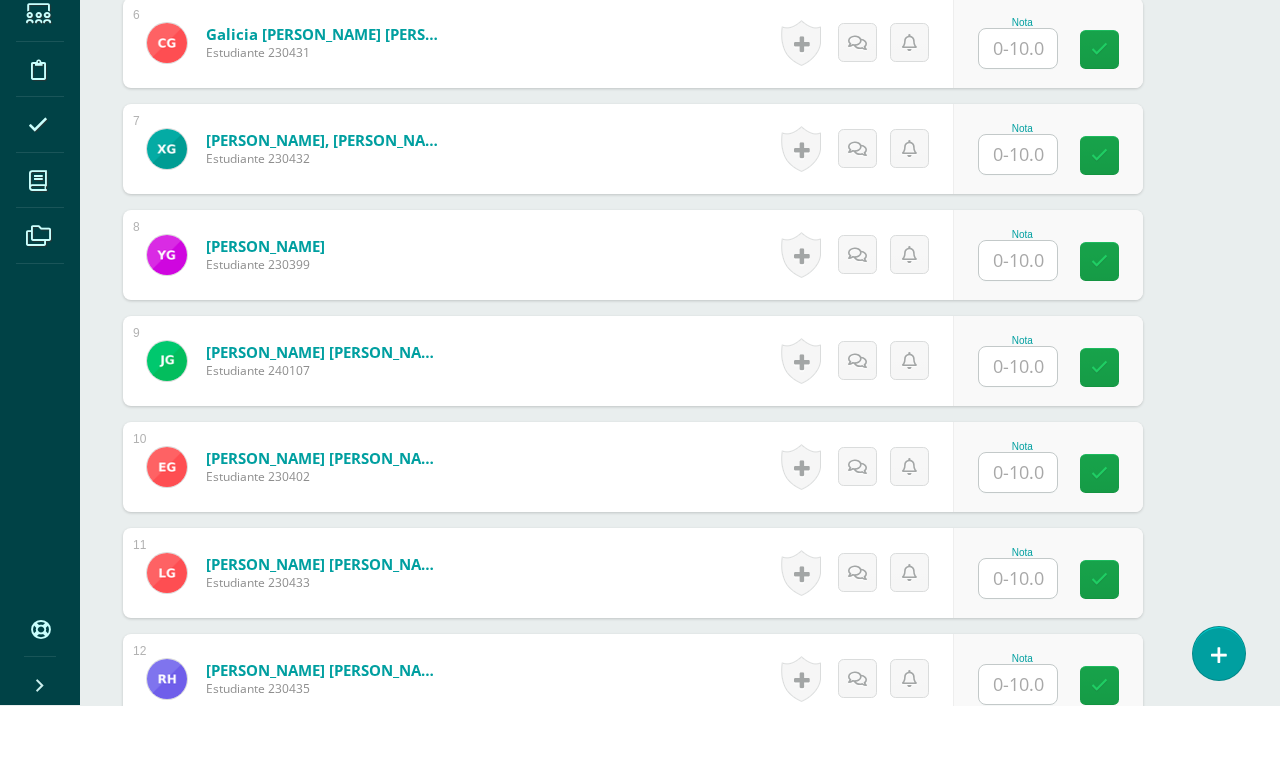click at bounding box center (1018, 546) 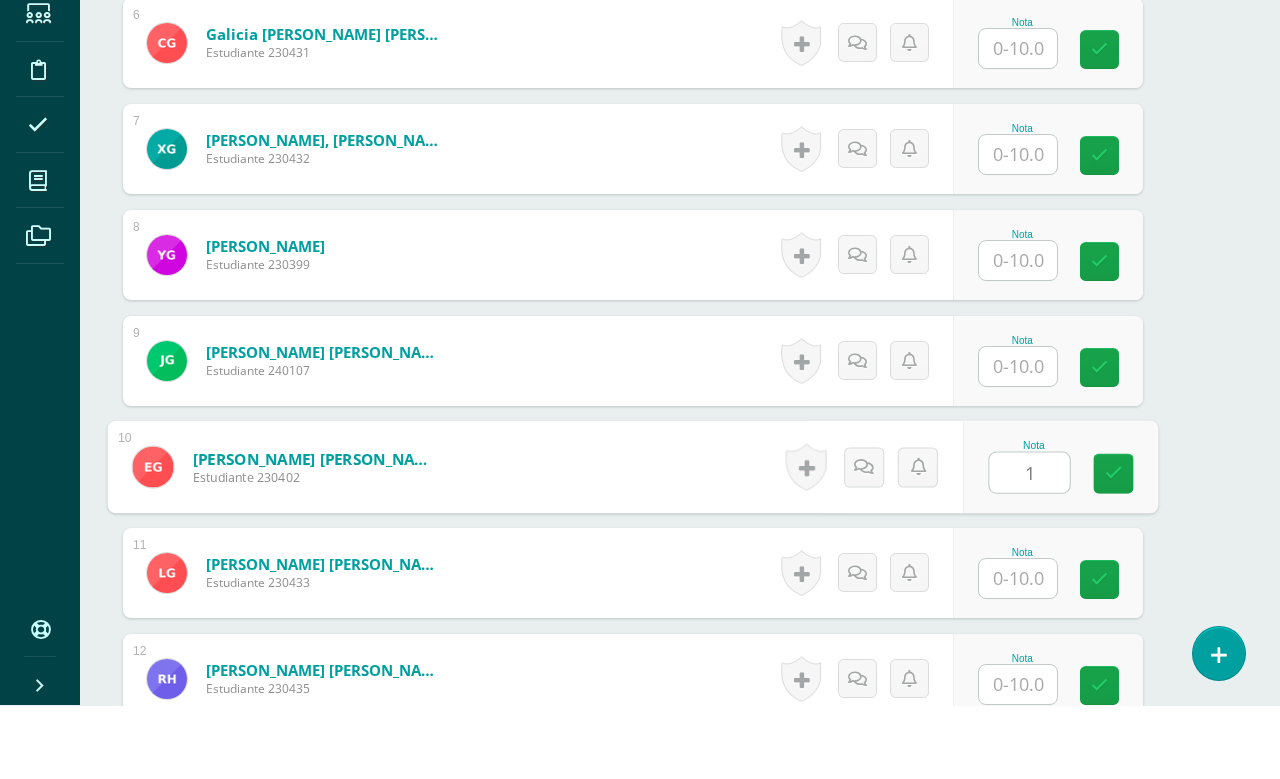 type on "10" 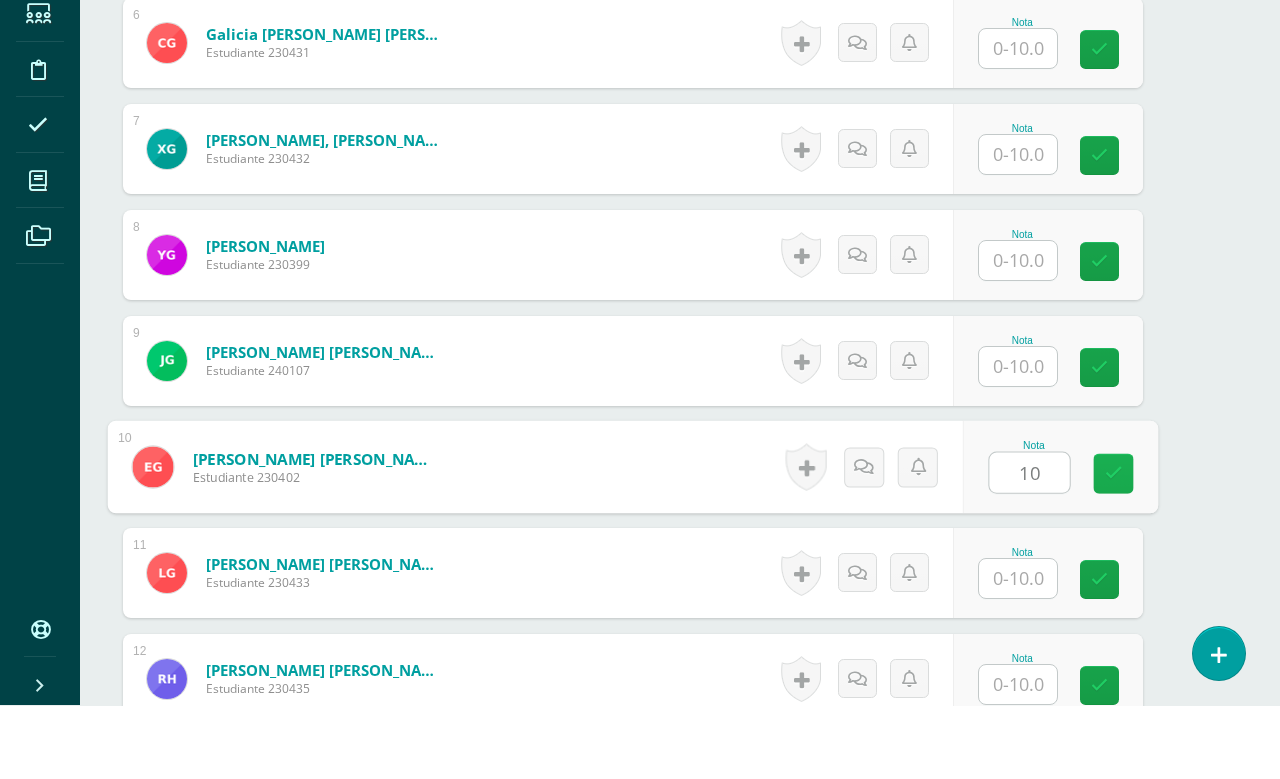 click at bounding box center (1114, 548) 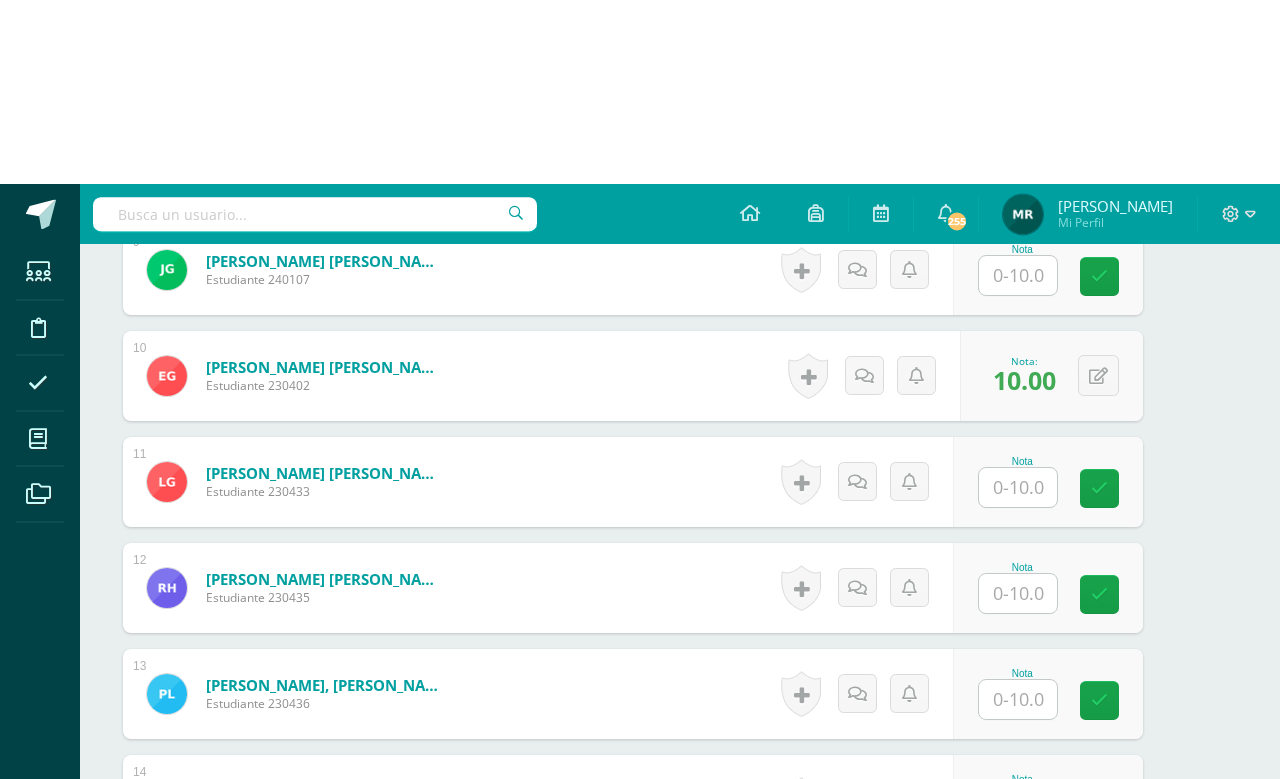 scroll, scrollTop: 1521, scrollLeft: 48, axis: both 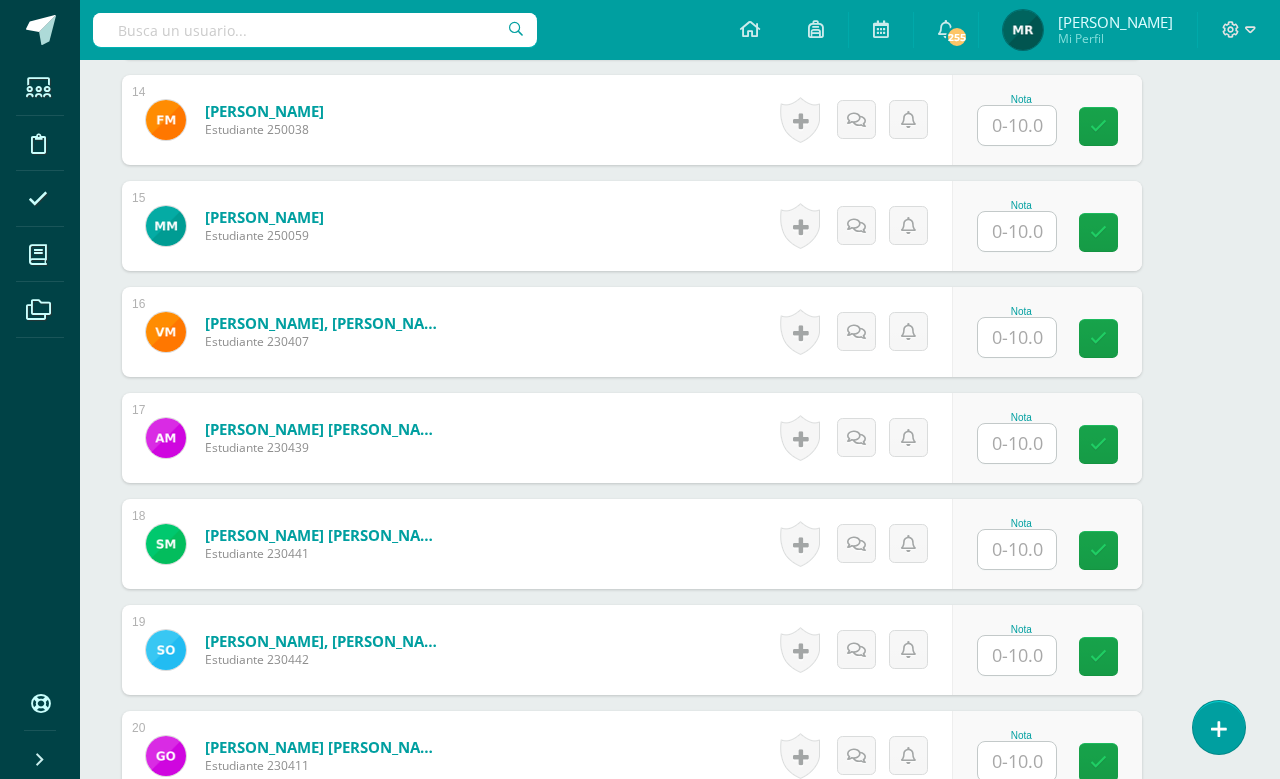 click at bounding box center (1017, 443) 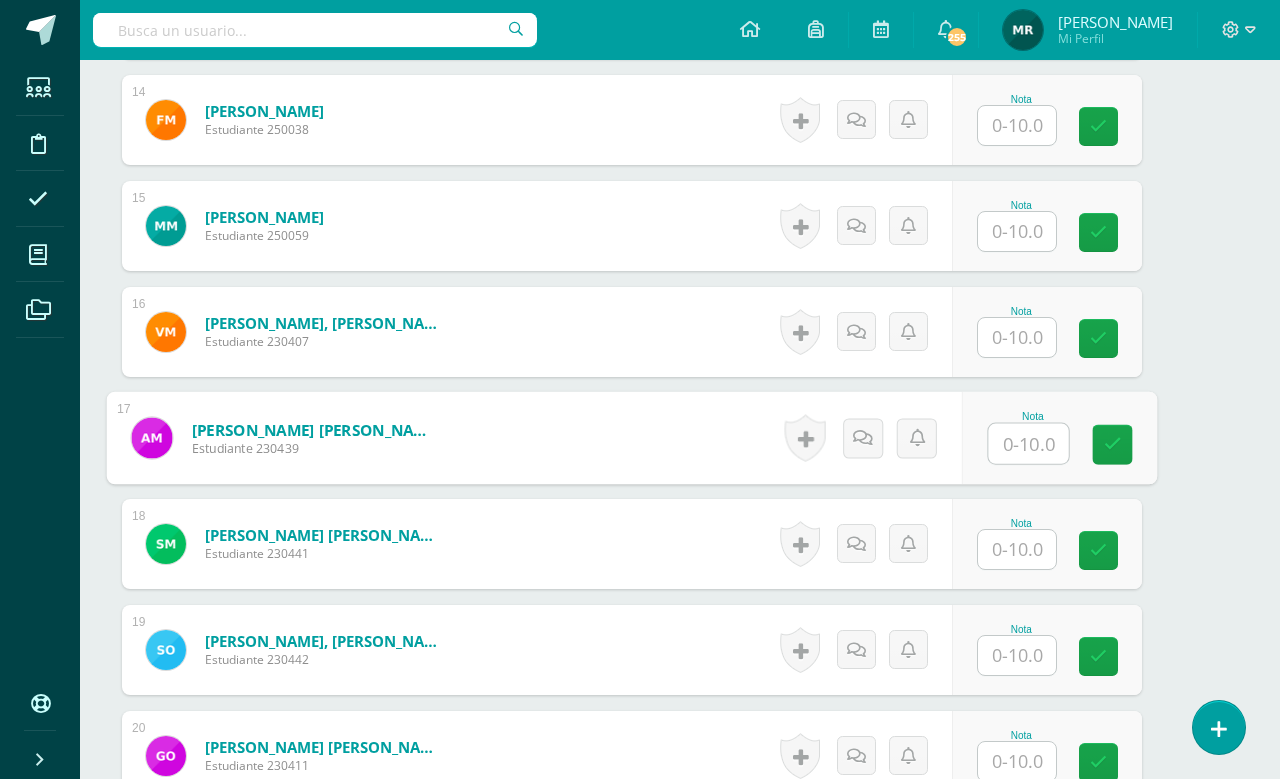 scroll, scrollTop: 2017, scrollLeft: 47, axis: both 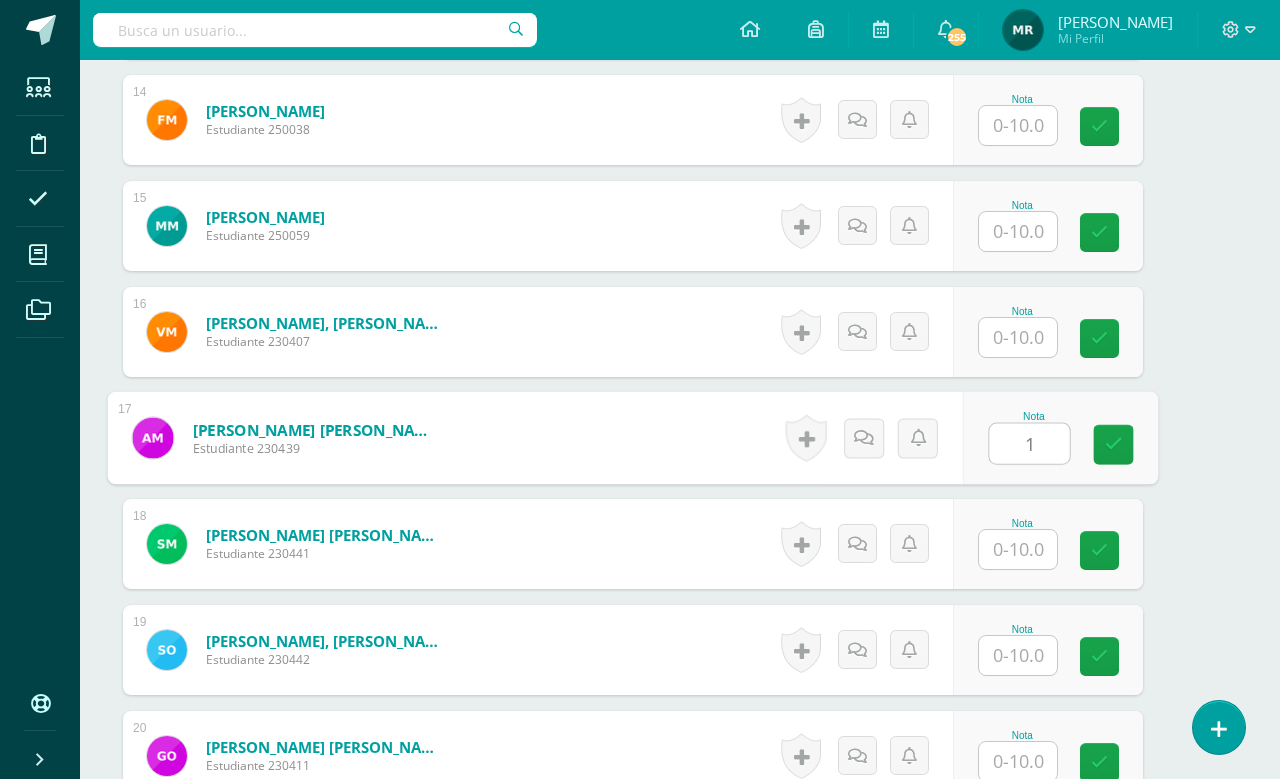 type on "10" 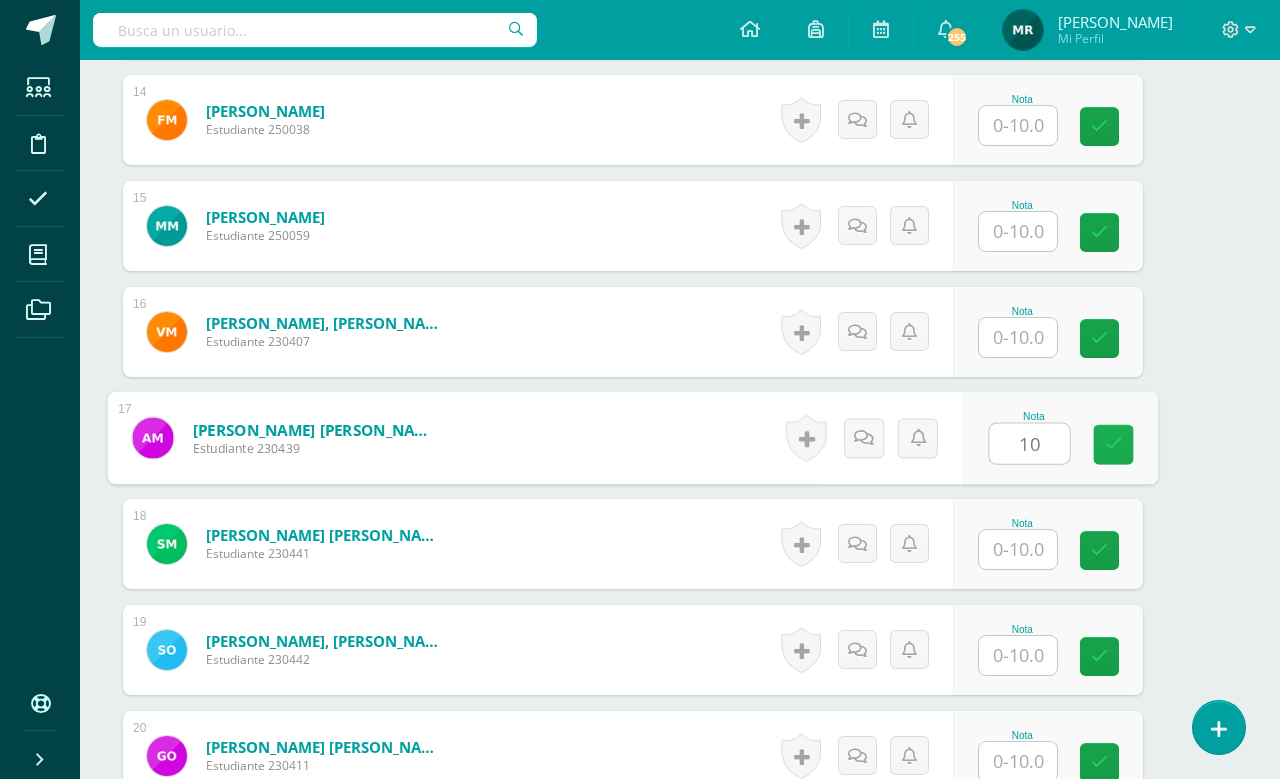 click at bounding box center [1114, 445] 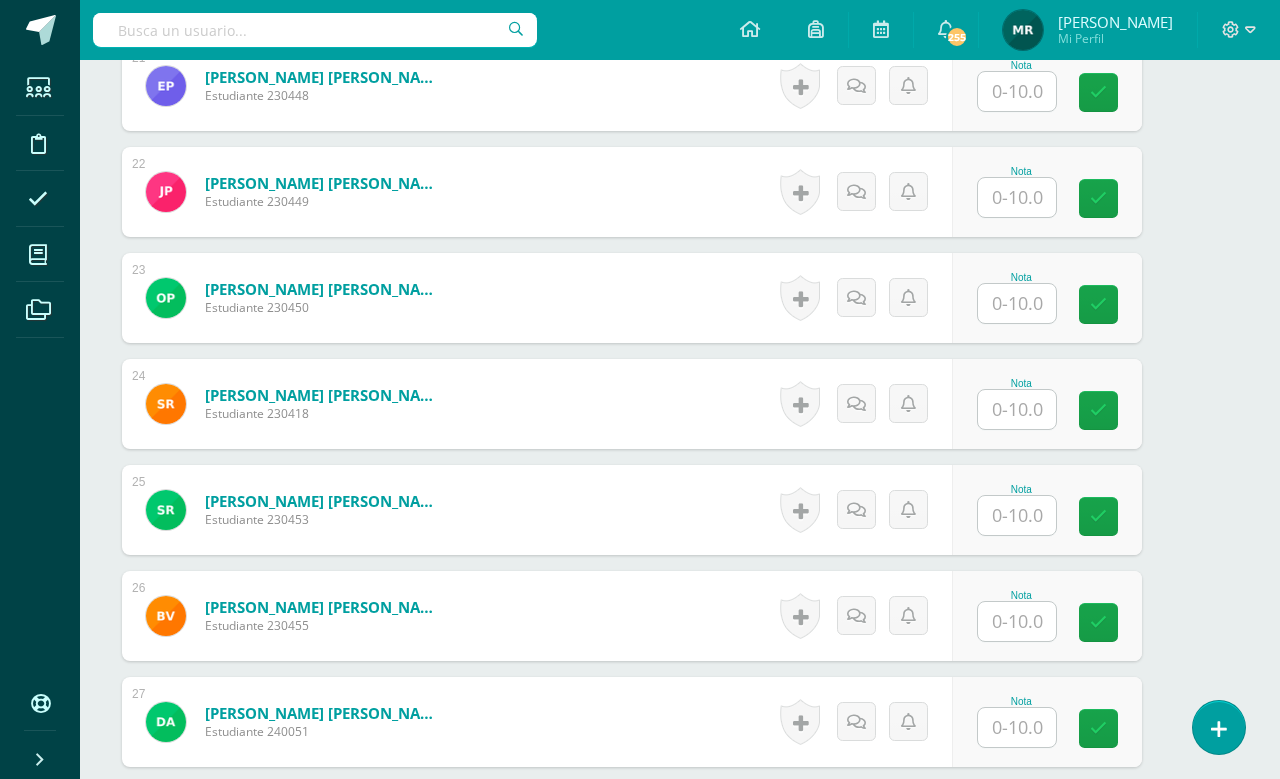 scroll, scrollTop: 2815, scrollLeft: 48, axis: both 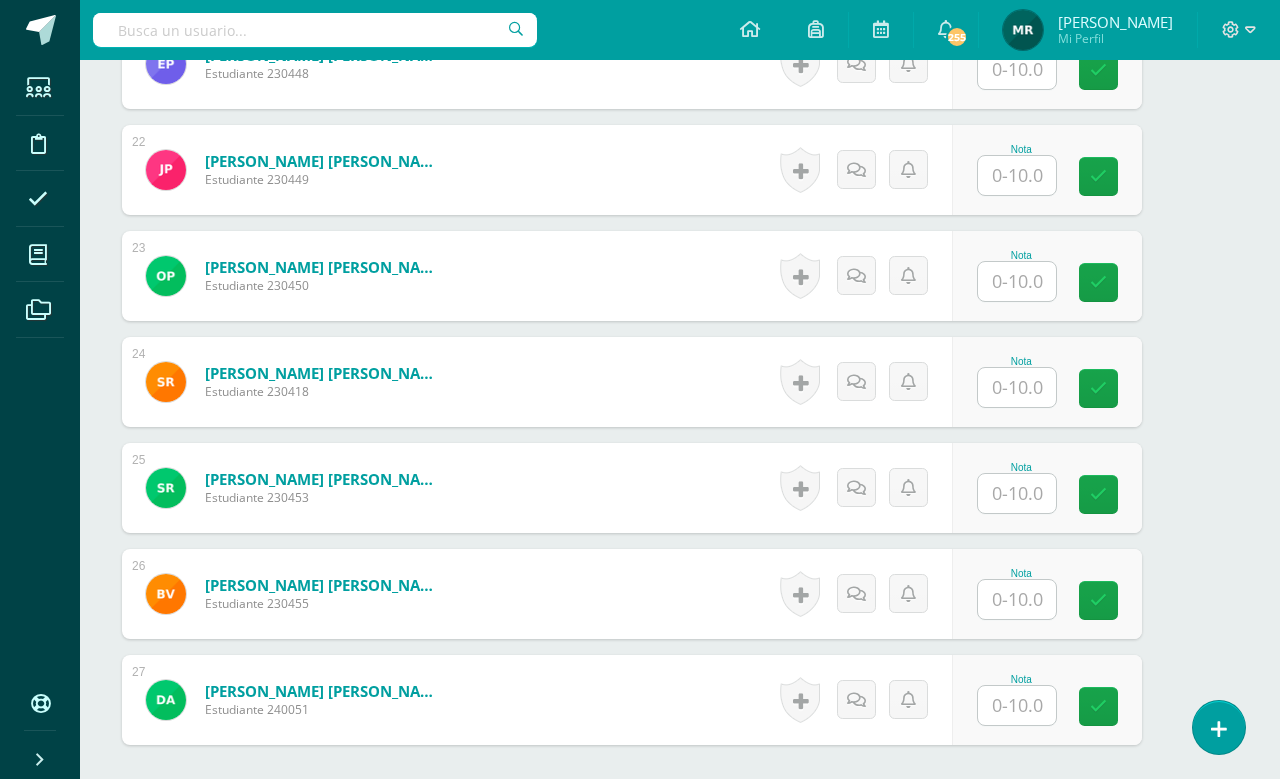 click at bounding box center (1017, 705) 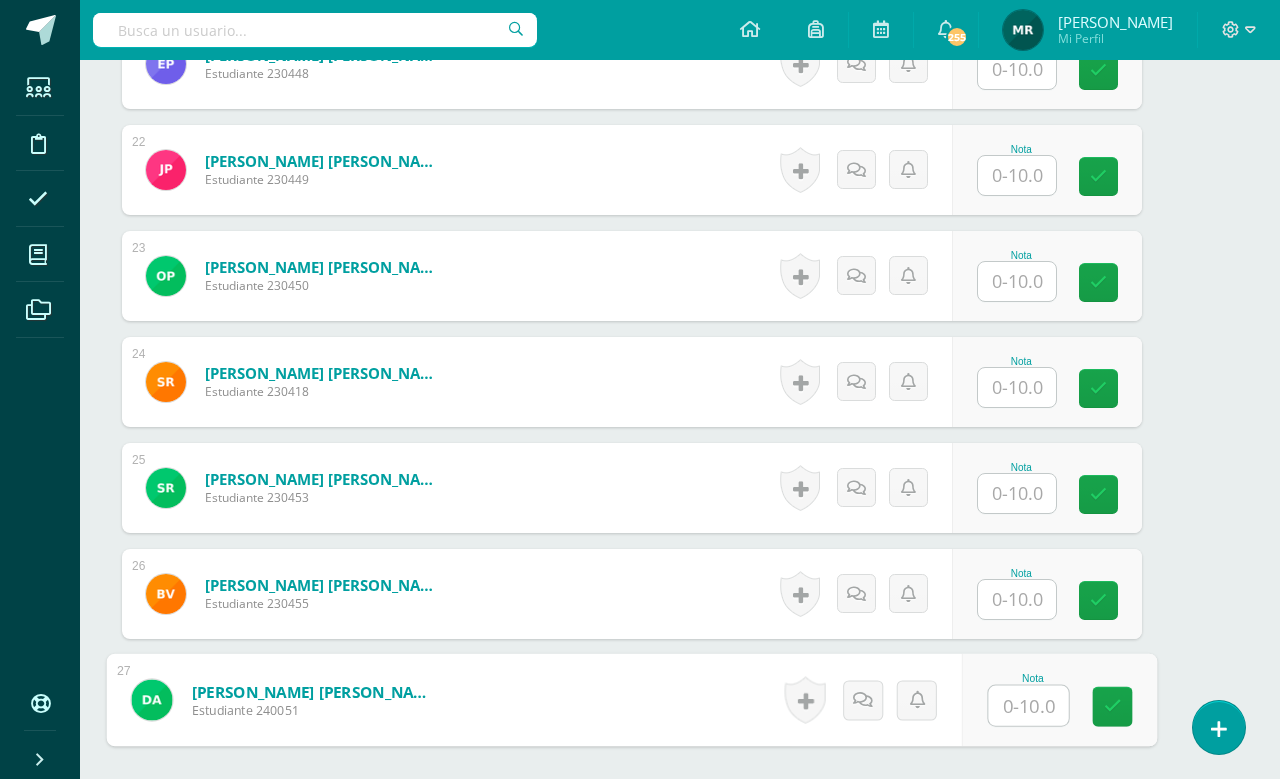 scroll, scrollTop: 3019, scrollLeft: 47, axis: both 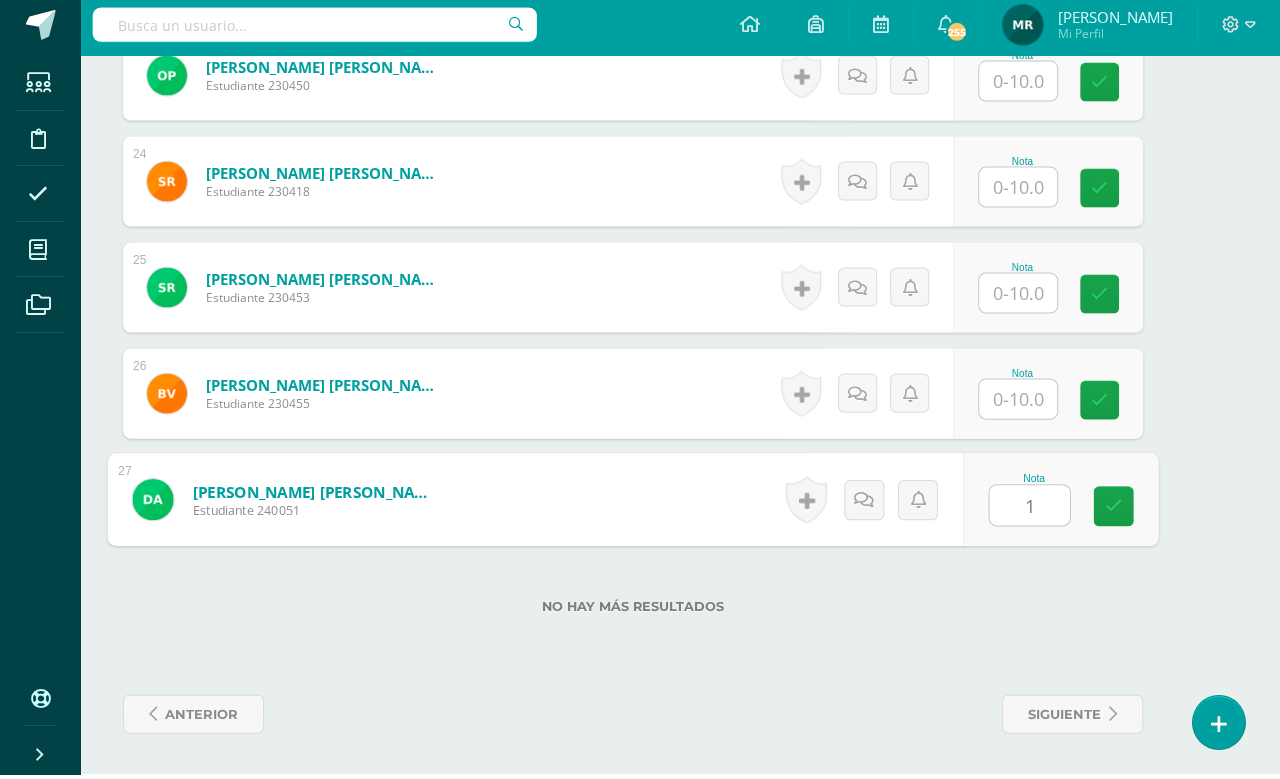 type on "10" 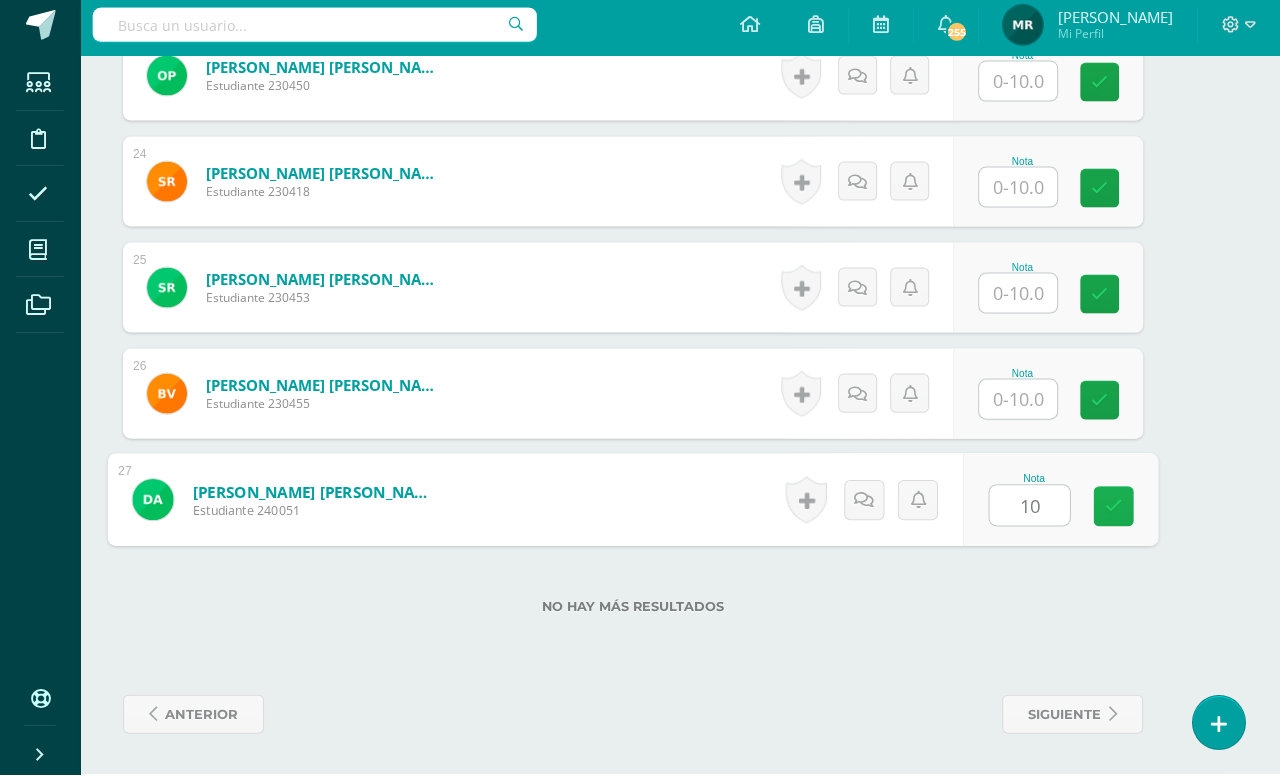 click at bounding box center [1114, 511] 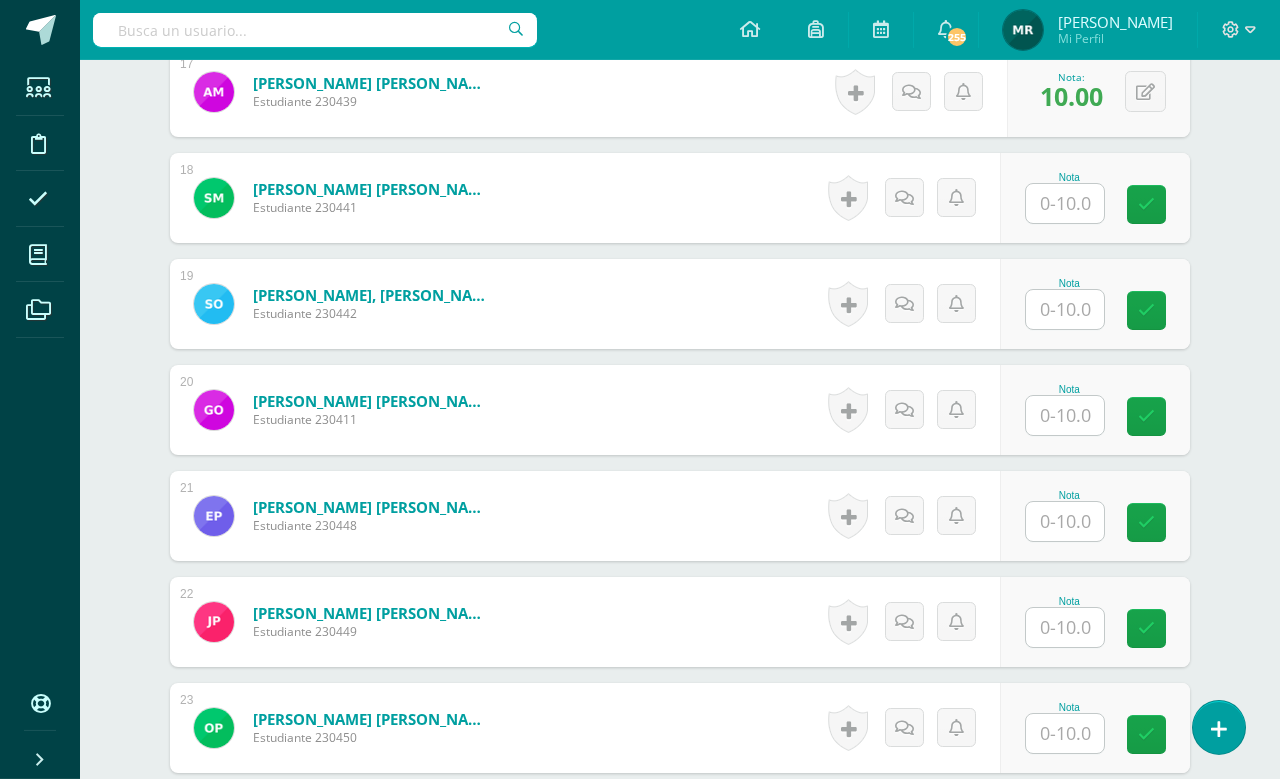 scroll, scrollTop: 2231, scrollLeft: 0, axis: vertical 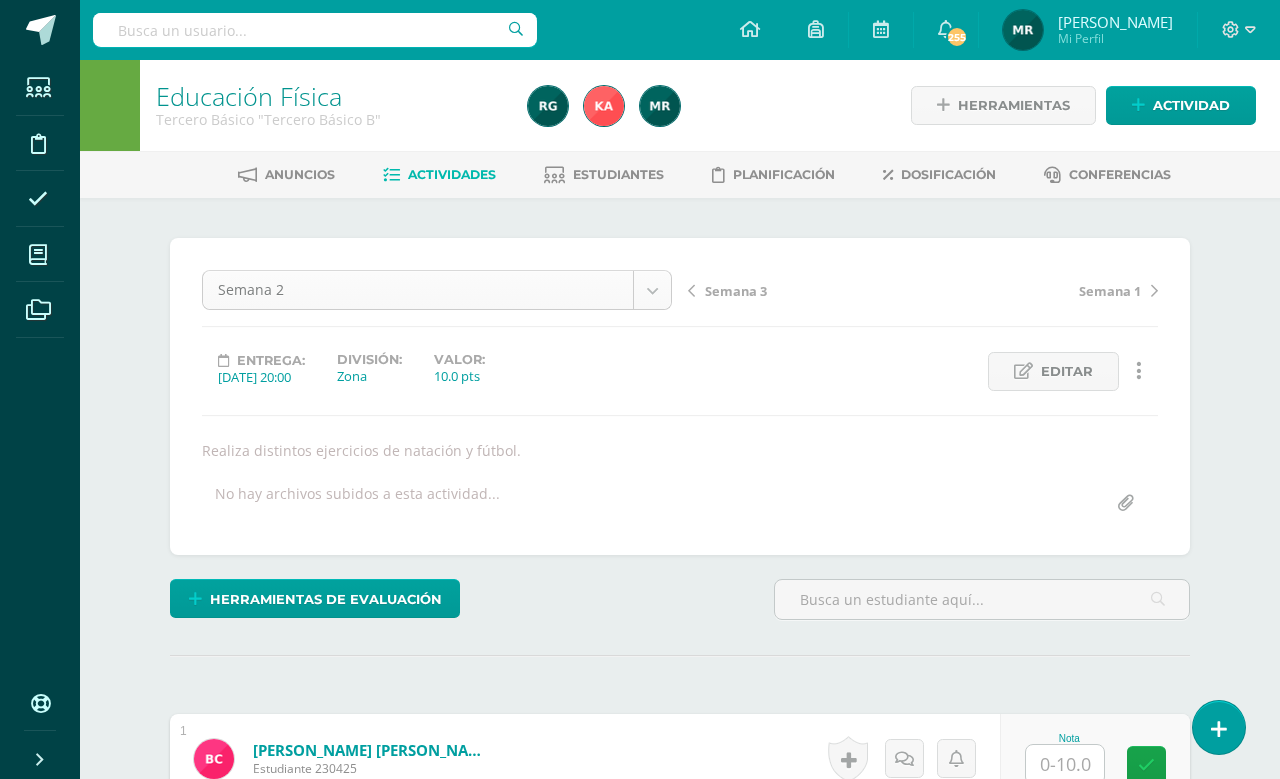 click on "Estudiantes Disciplina Asistencia Mis cursos Archivos Soporte
Centro de ayuda
Últimas actualizaciones
Cerrar panel
Natación
Kinder
Preprimaria
"A"
Actividades Estudiantes Planificación Dosificación
Natación
Kinder
Preprimaria
"B"
Actividades Estudiantes Planificación Dosificación
Natación
Preparatoria
Preprimaria
"A"
Actividades Estudiantes Planificación Dosificación
Natación
Actividades Estudiantes Planificación Dosificación Actividades Estudiantes" at bounding box center (640, 1894) 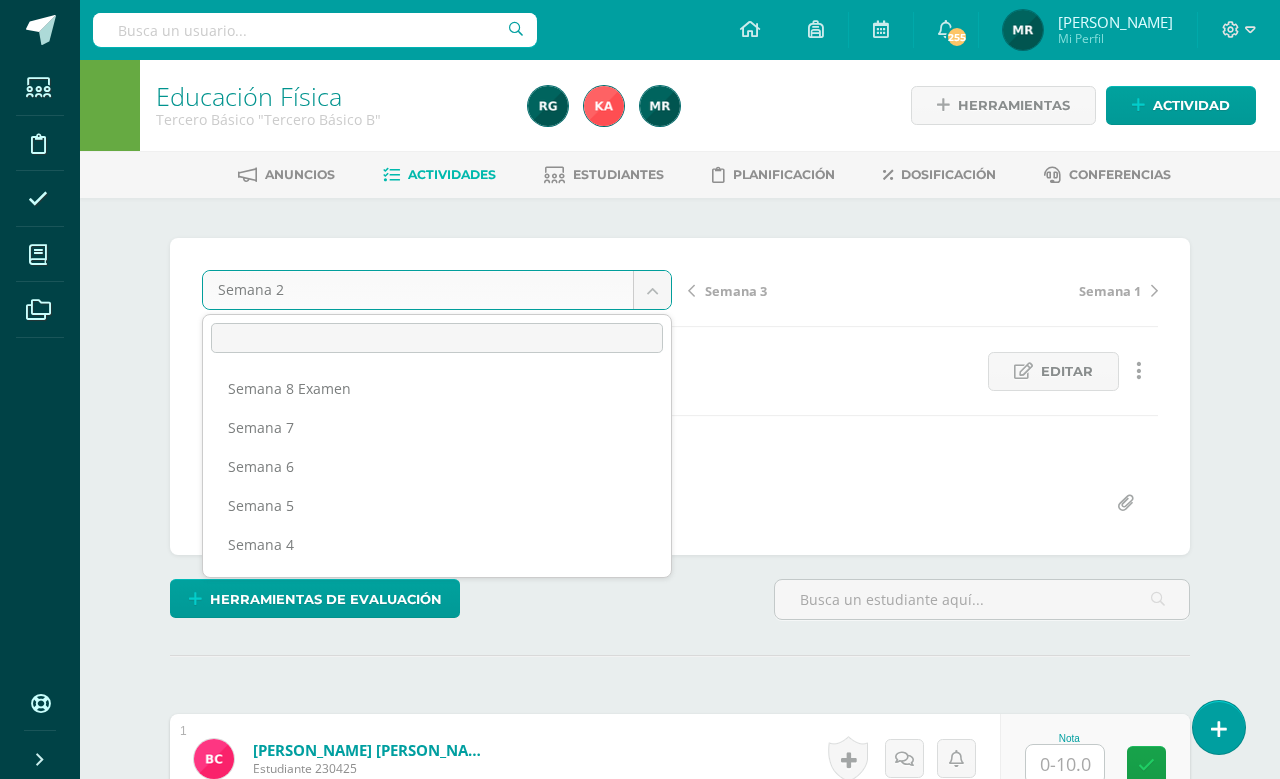 scroll, scrollTop: 65, scrollLeft: 0, axis: vertical 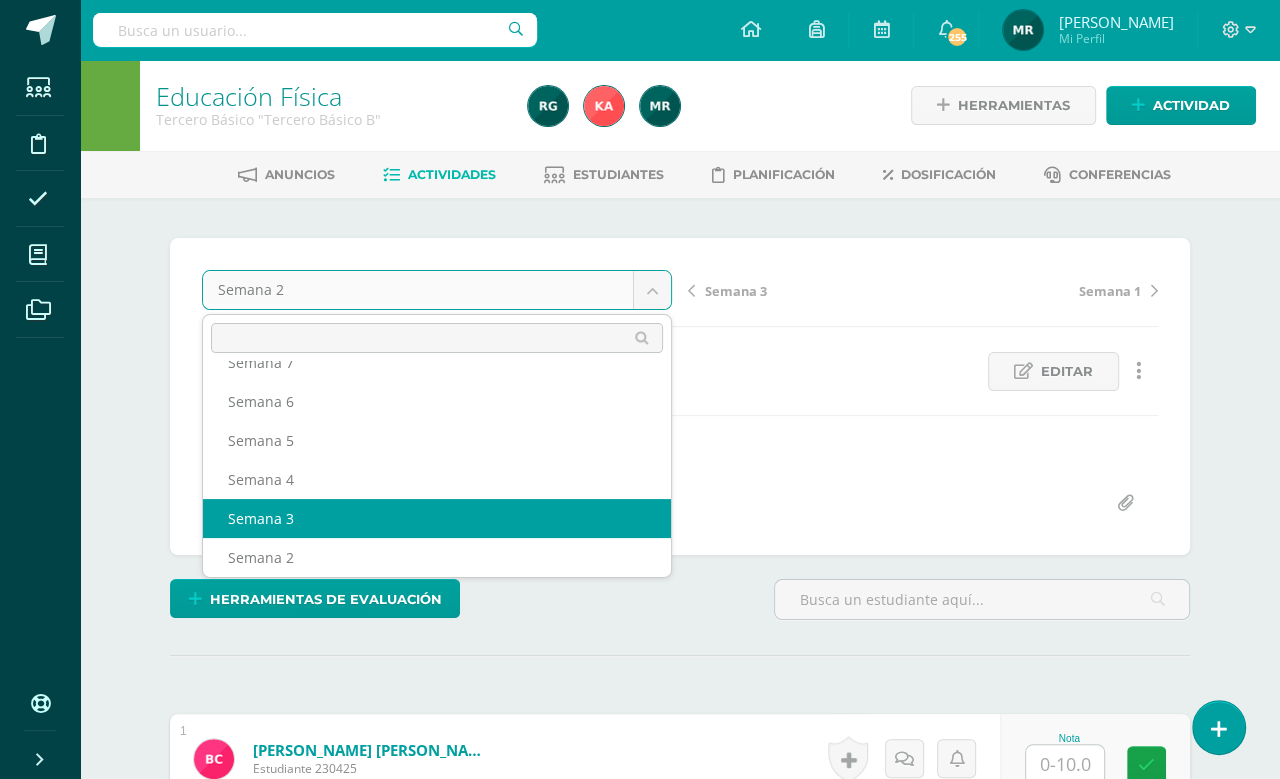 select on "/dashboard/teacher/grade-activity/102547/" 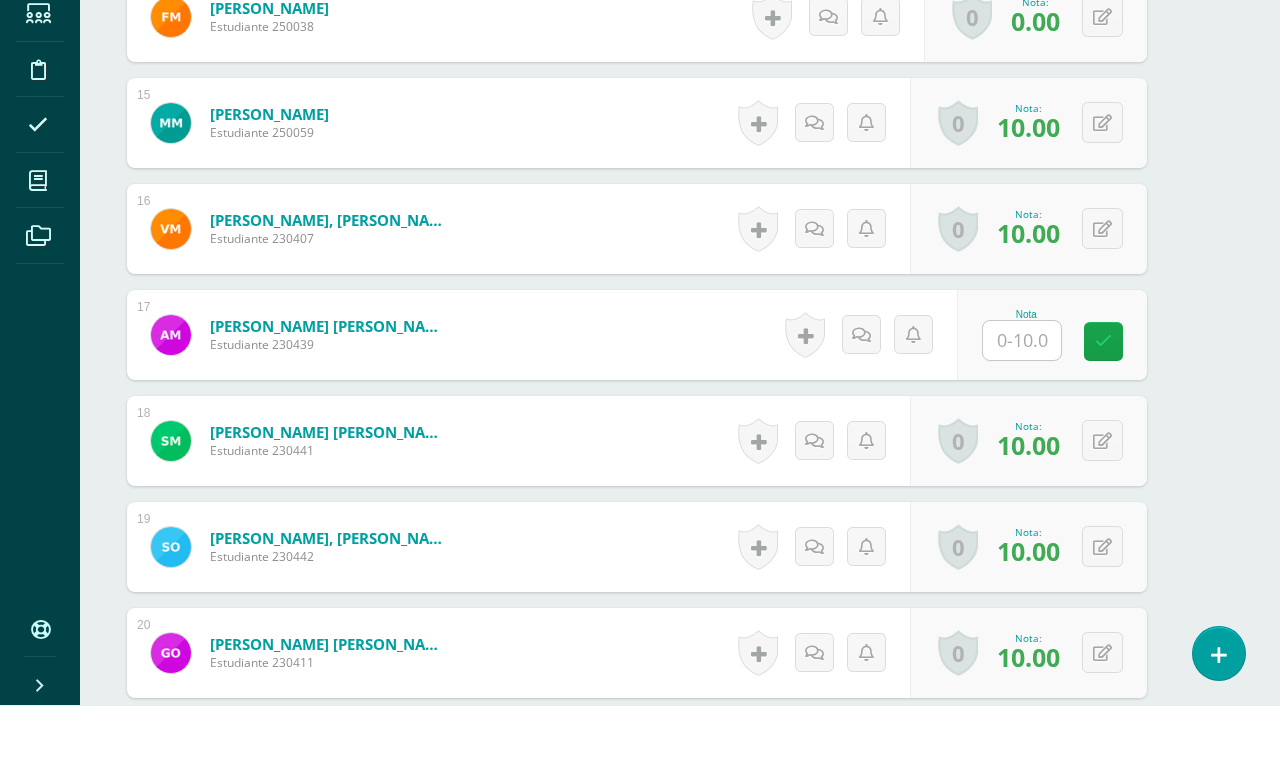 scroll, scrollTop: 2058, scrollLeft: 43, axis: both 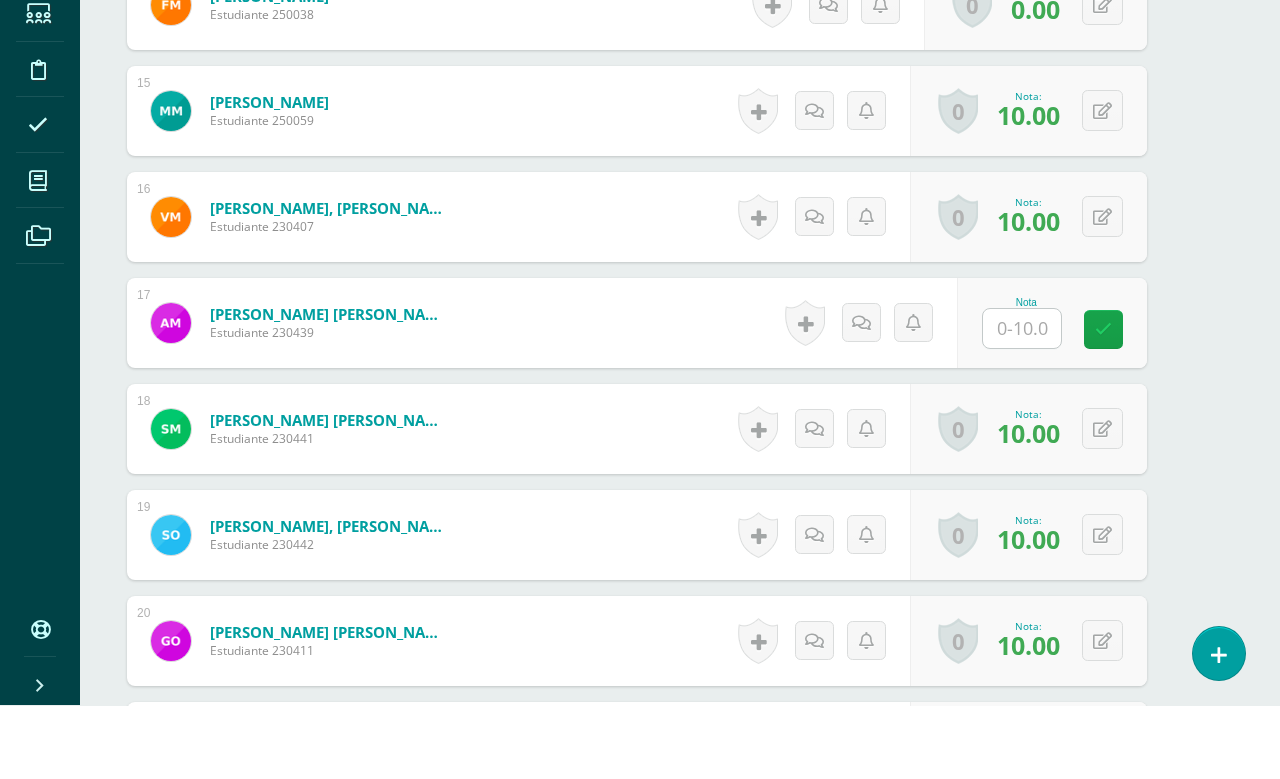 click at bounding box center (1022, 402) 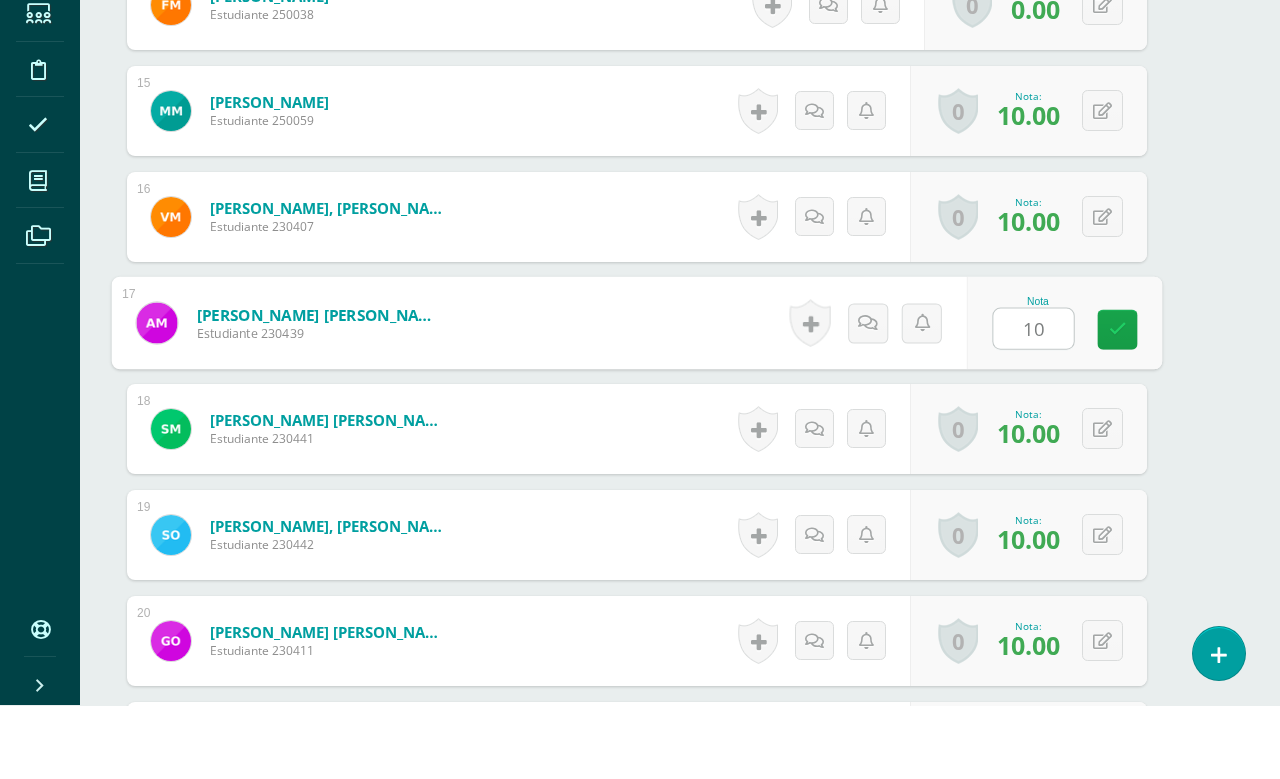 type on "10" 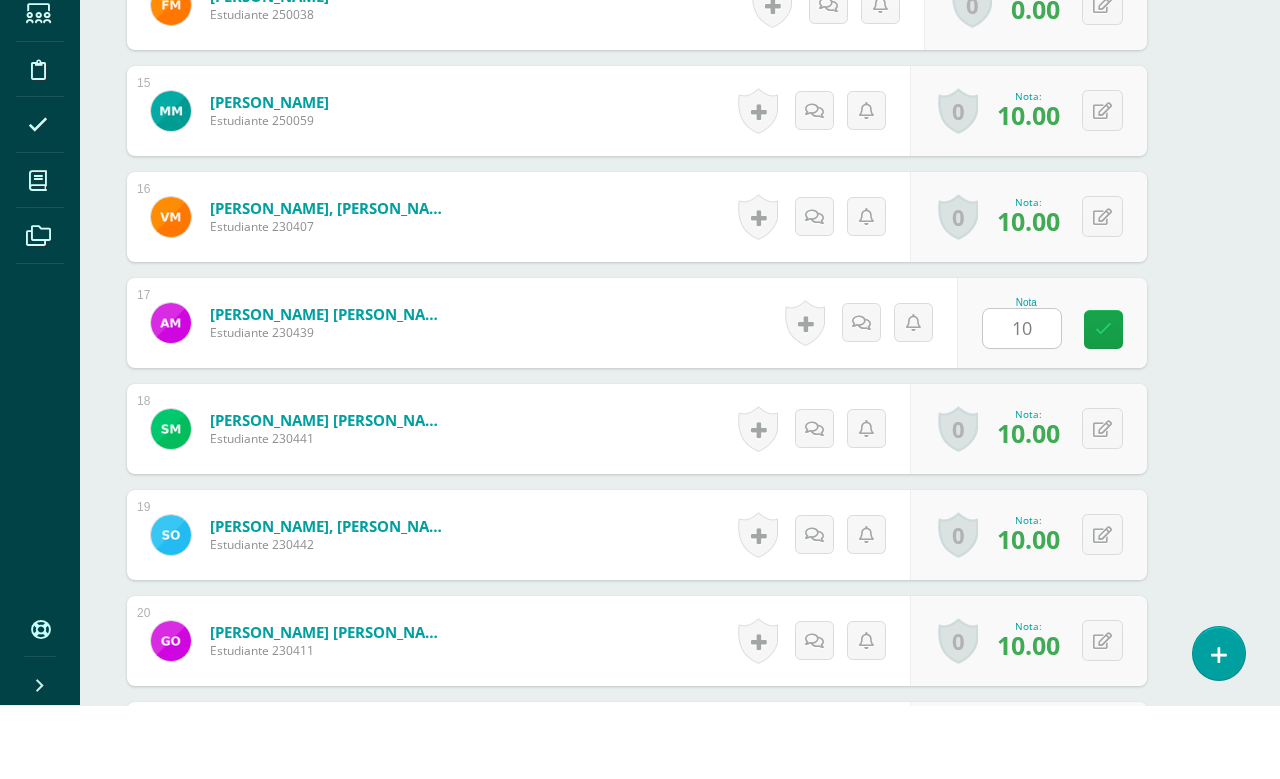 scroll, scrollTop: 3019, scrollLeft: 47, axis: both 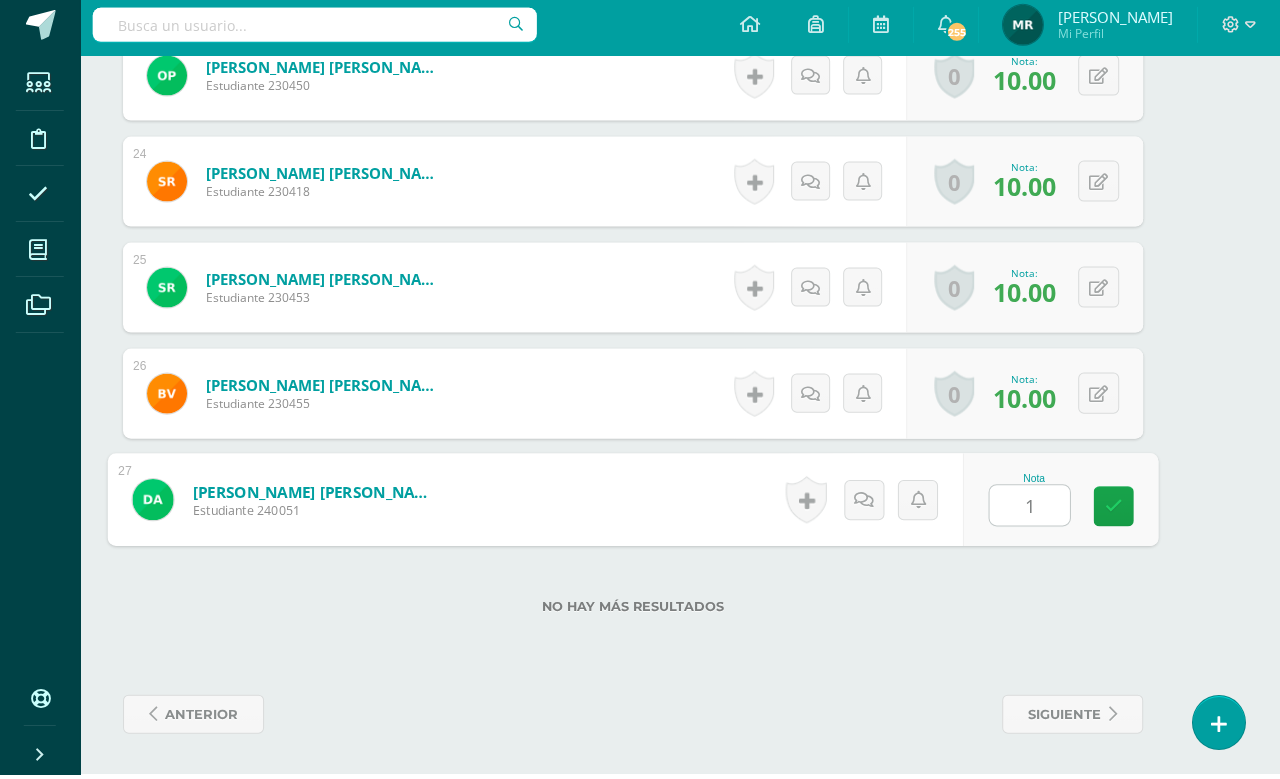 type on "10" 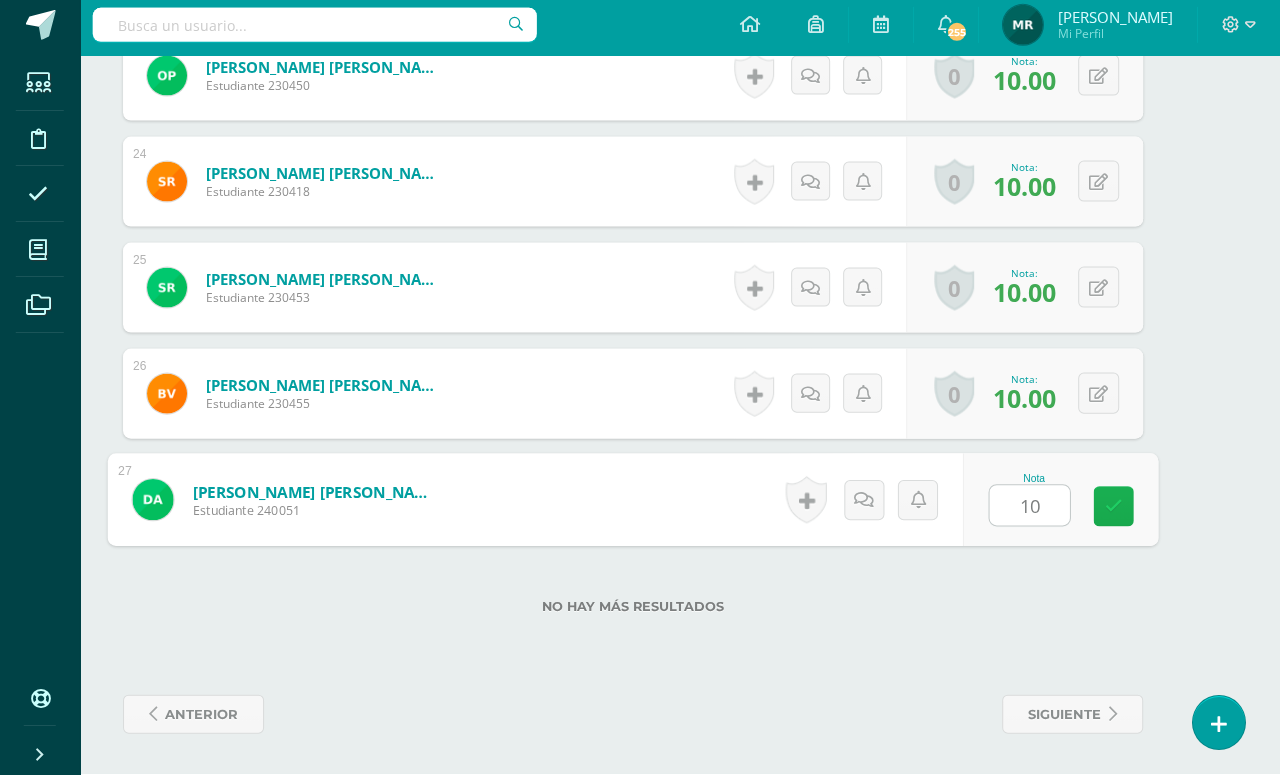 click at bounding box center [1114, 511] 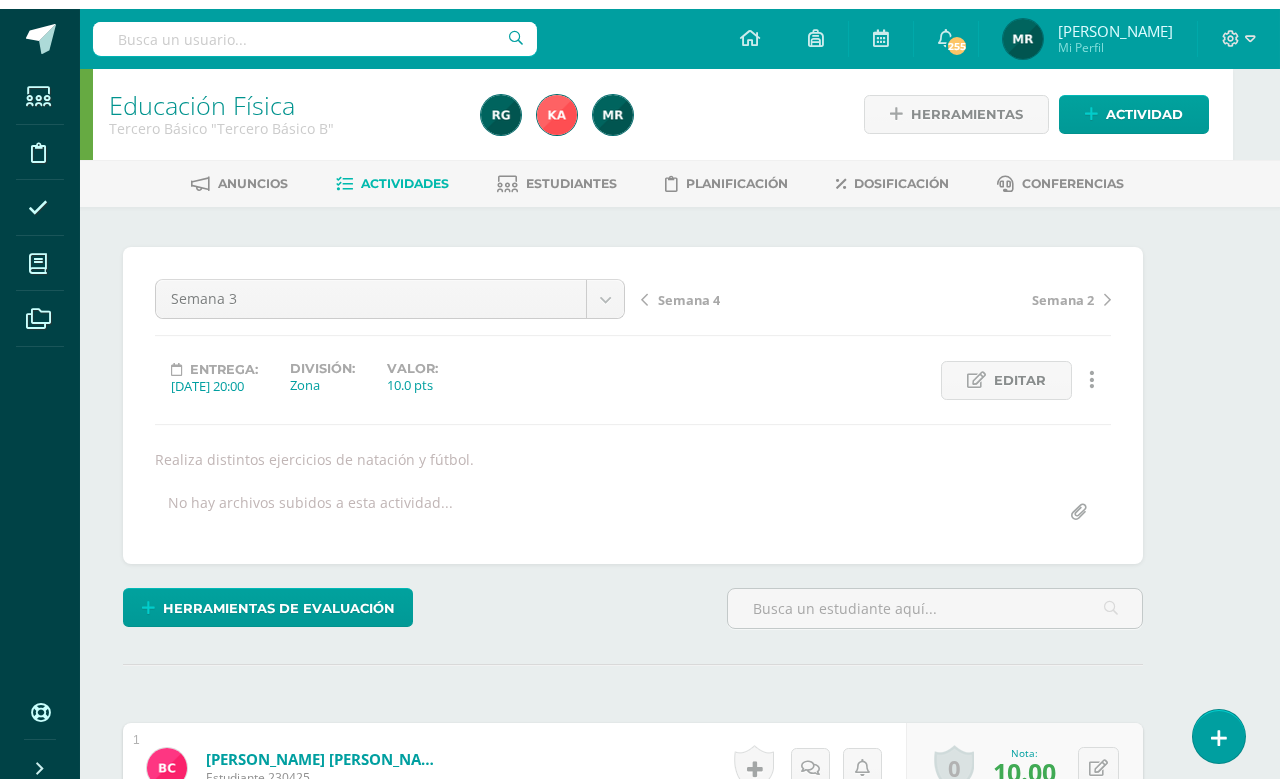 scroll, scrollTop: 0, scrollLeft: 48, axis: horizontal 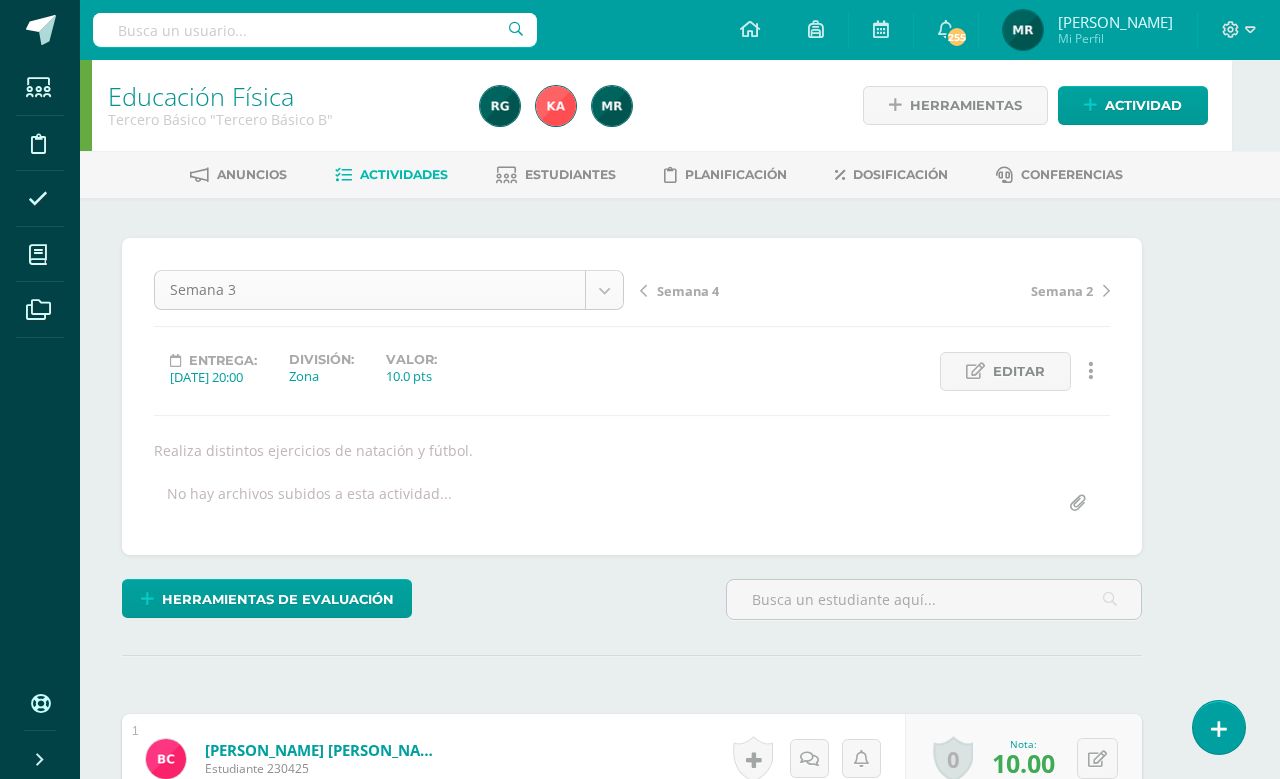 click on "Estudiantes Disciplina Asistencia Mis cursos Archivos Soporte
Centro de ayuda
Últimas actualizaciones
Cerrar panel
Natación
Kinder
Preprimaria
"A"
Actividades Estudiantes Planificación Dosificación
Natación
Kinder
Preprimaria
"B"
Actividades Estudiantes Planificación Dosificación
Natación
Preparatoria
Preprimaria
"A"
Actividades Estudiantes Planificación Dosificación
Natación
Actividades Estudiantes Planificación Dosificación Actividades Estudiantes" at bounding box center [592, 1894] 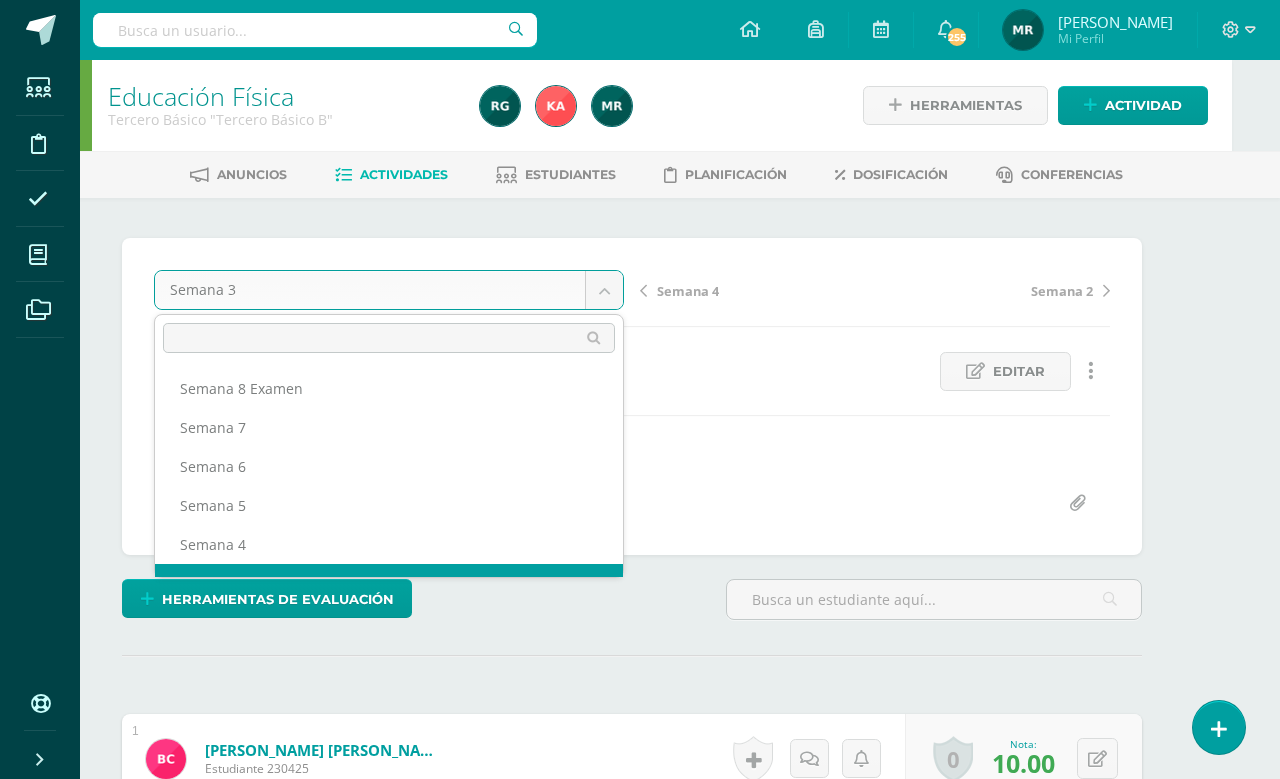 scroll, scrollTop: 26, scrollLeft: 0, axis: vertical 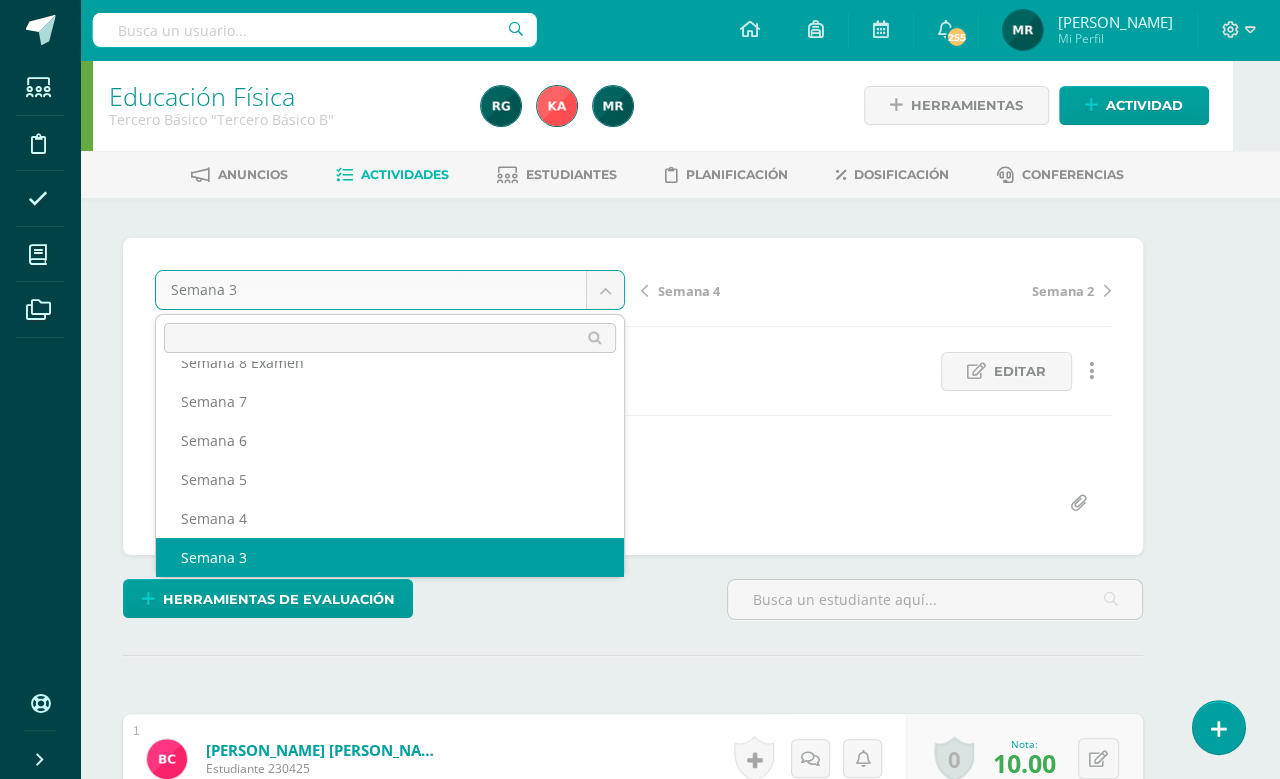 select on "/dashboard/teacher/grade-activity/102542/" 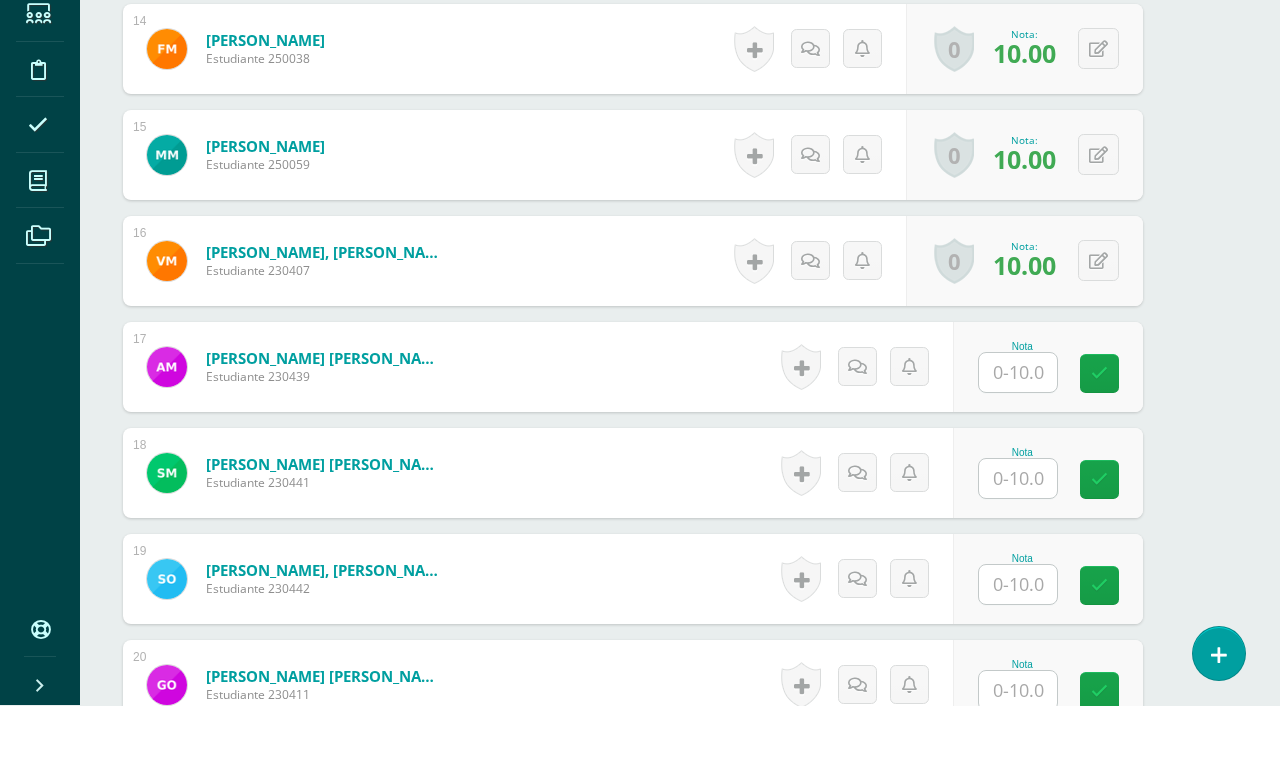 scroll, scrollTop: 2029, scrollLeft: 47, axis: both 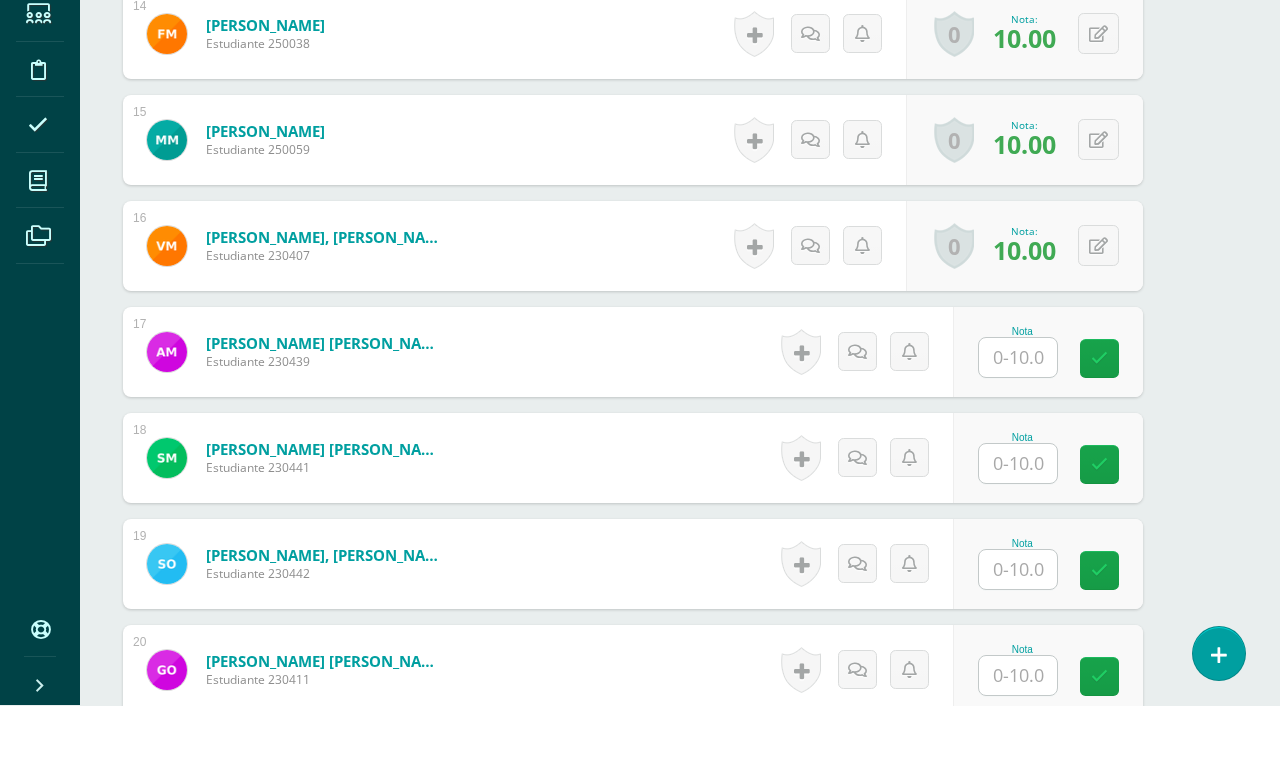 click at bounding box center [1018, 431] 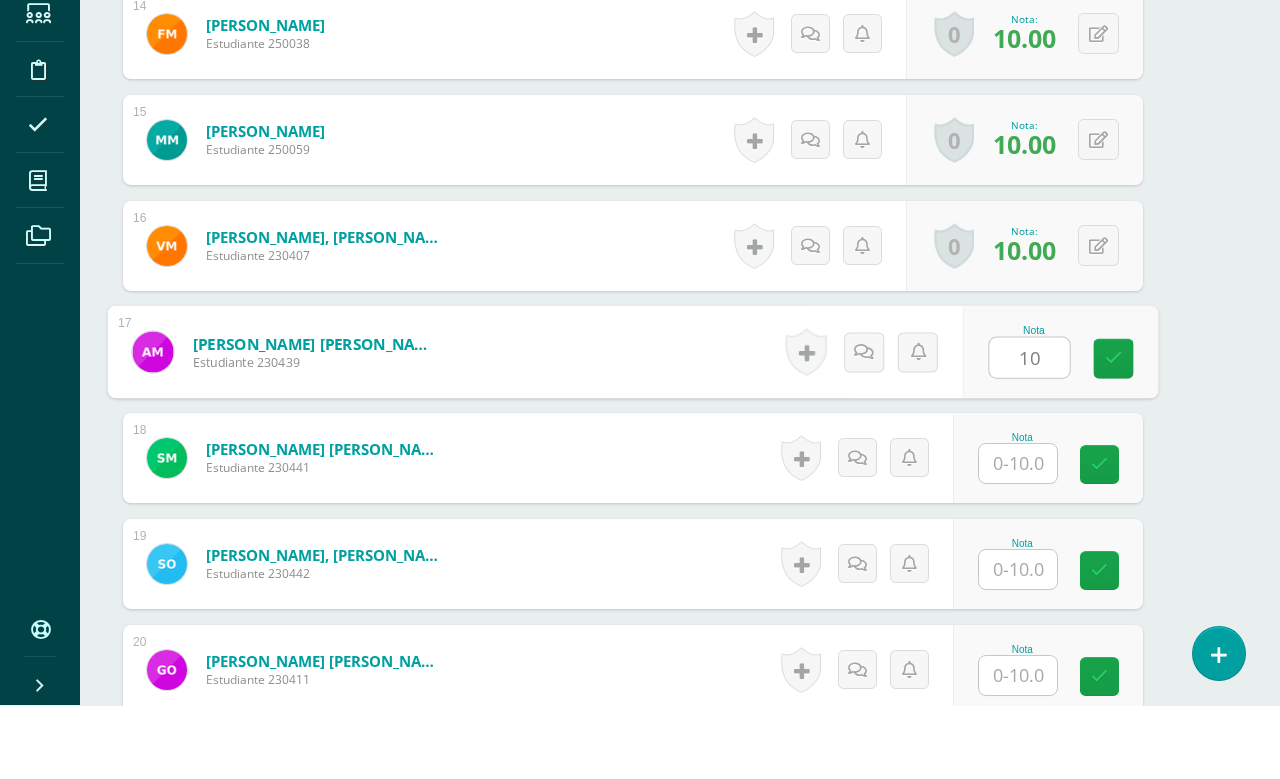 scroll, scrollTop: 2030, scrollLeft: 47, axis: both 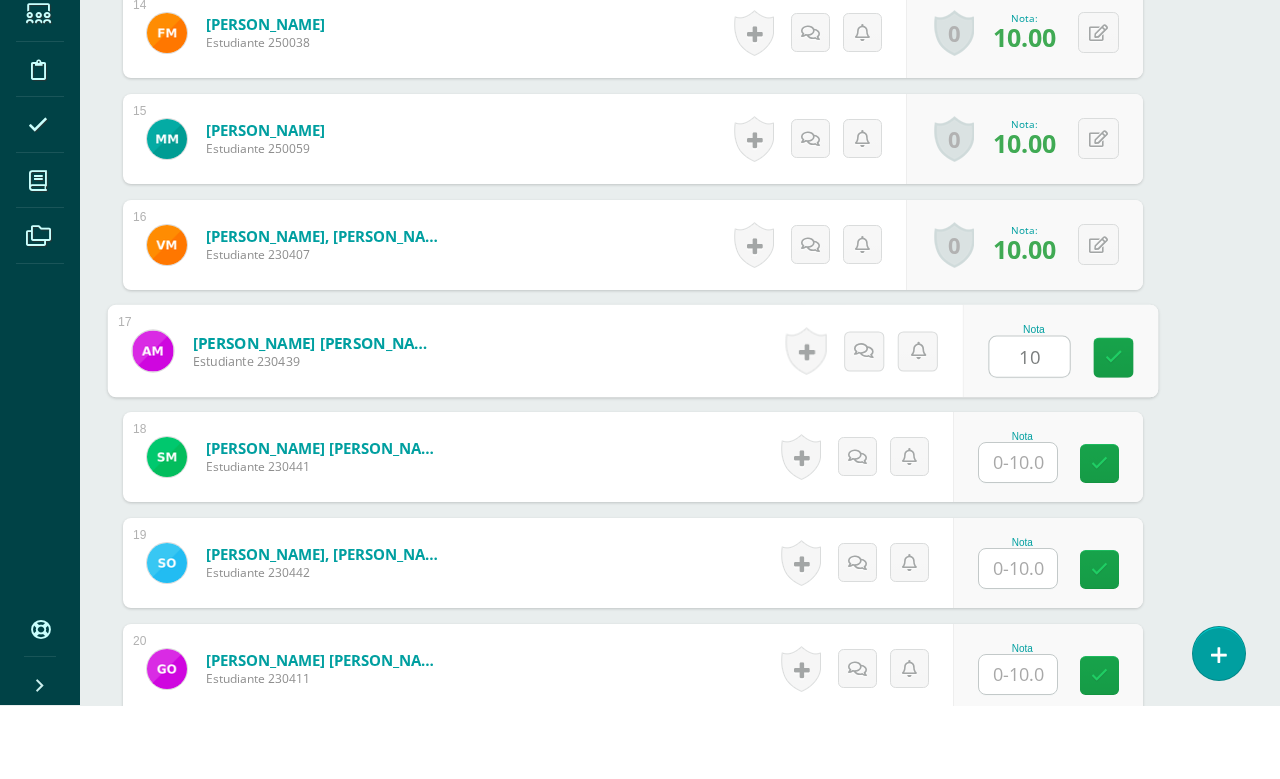type on "10" 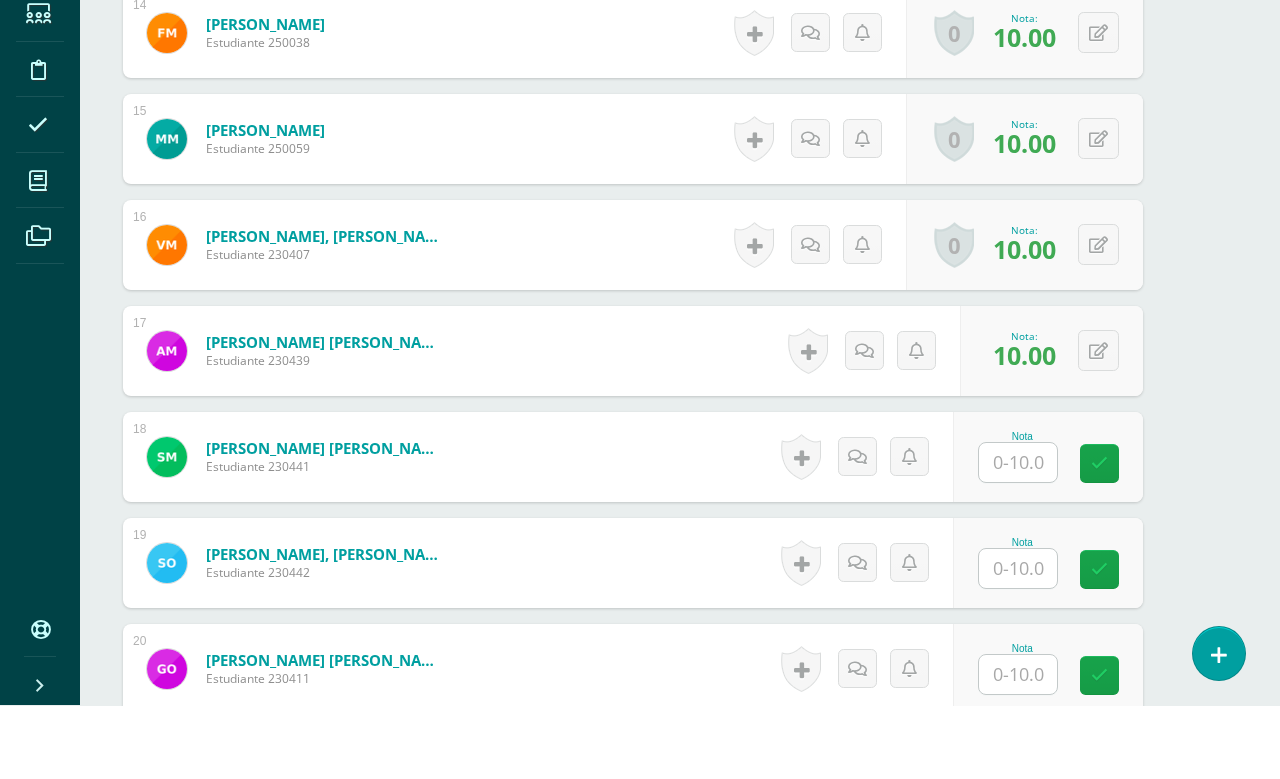 scroll, scrollTop: 2427, scrollLeft: 47, axis: both 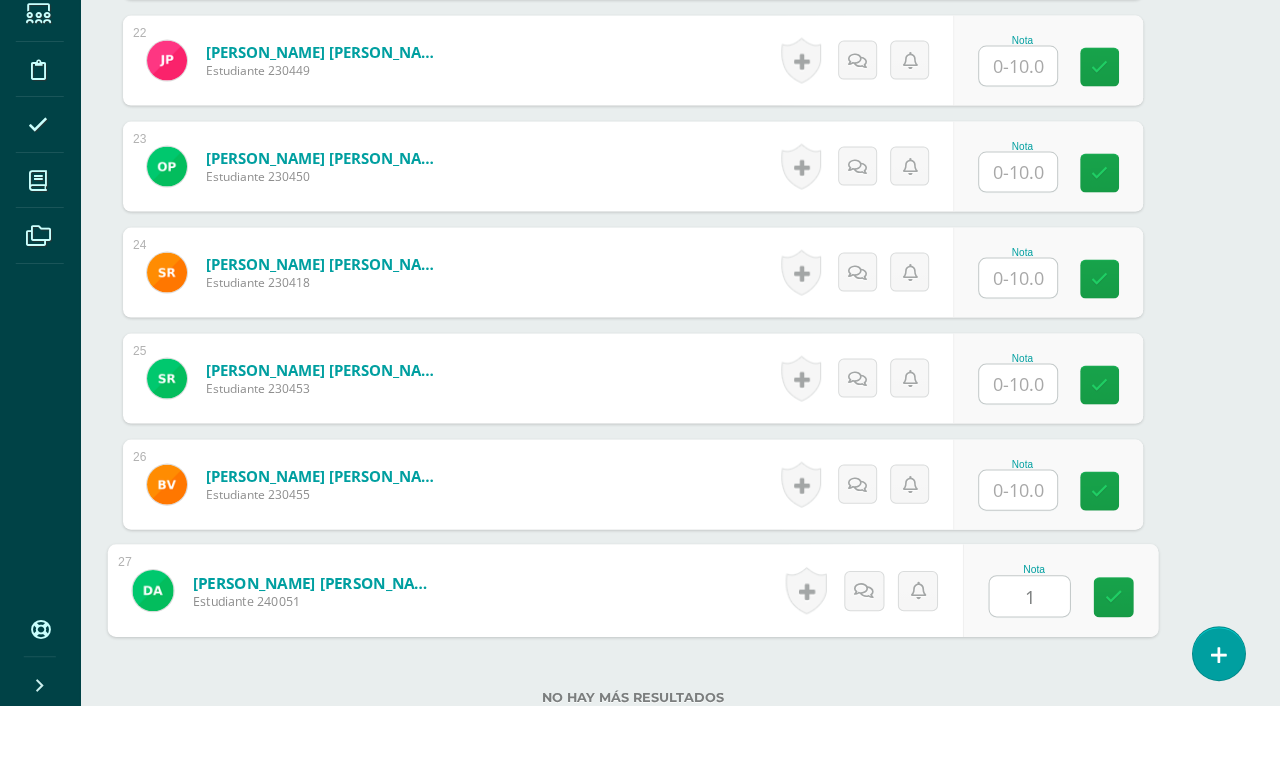 type on "10" 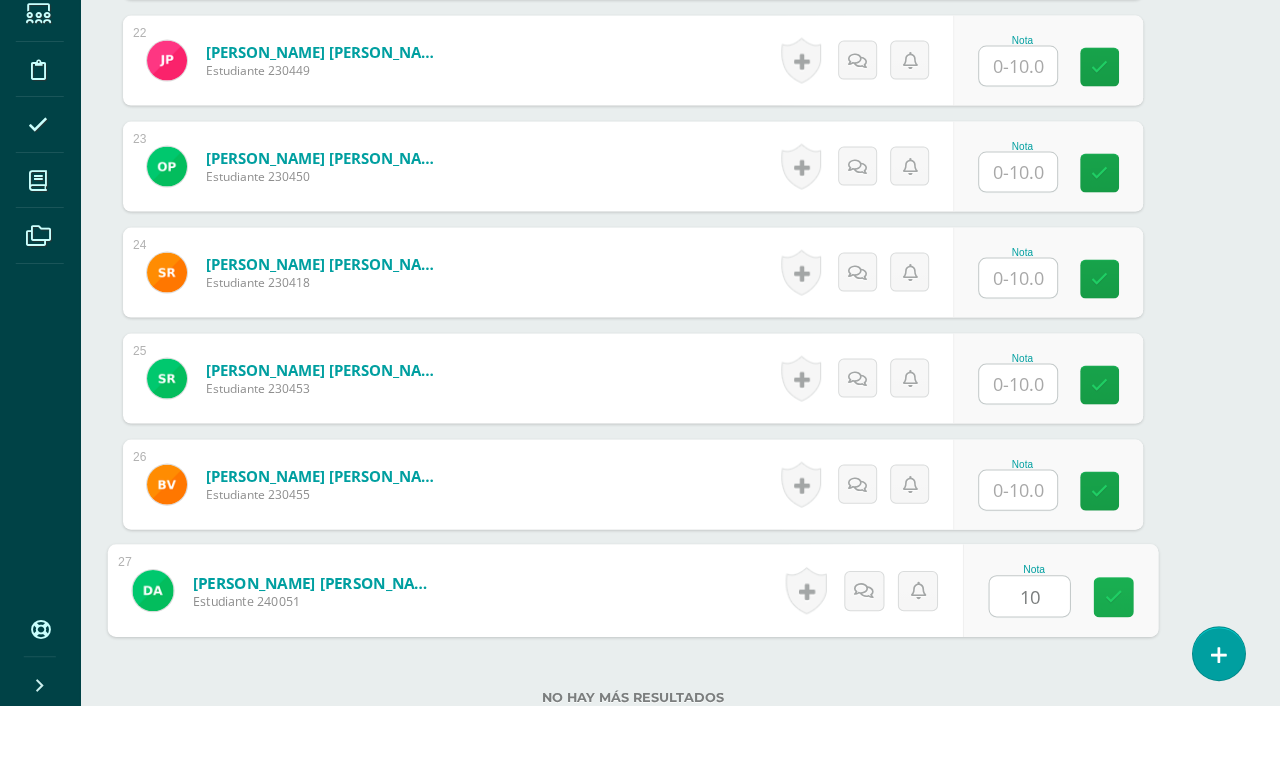 click at bounding box center (1114, 671) 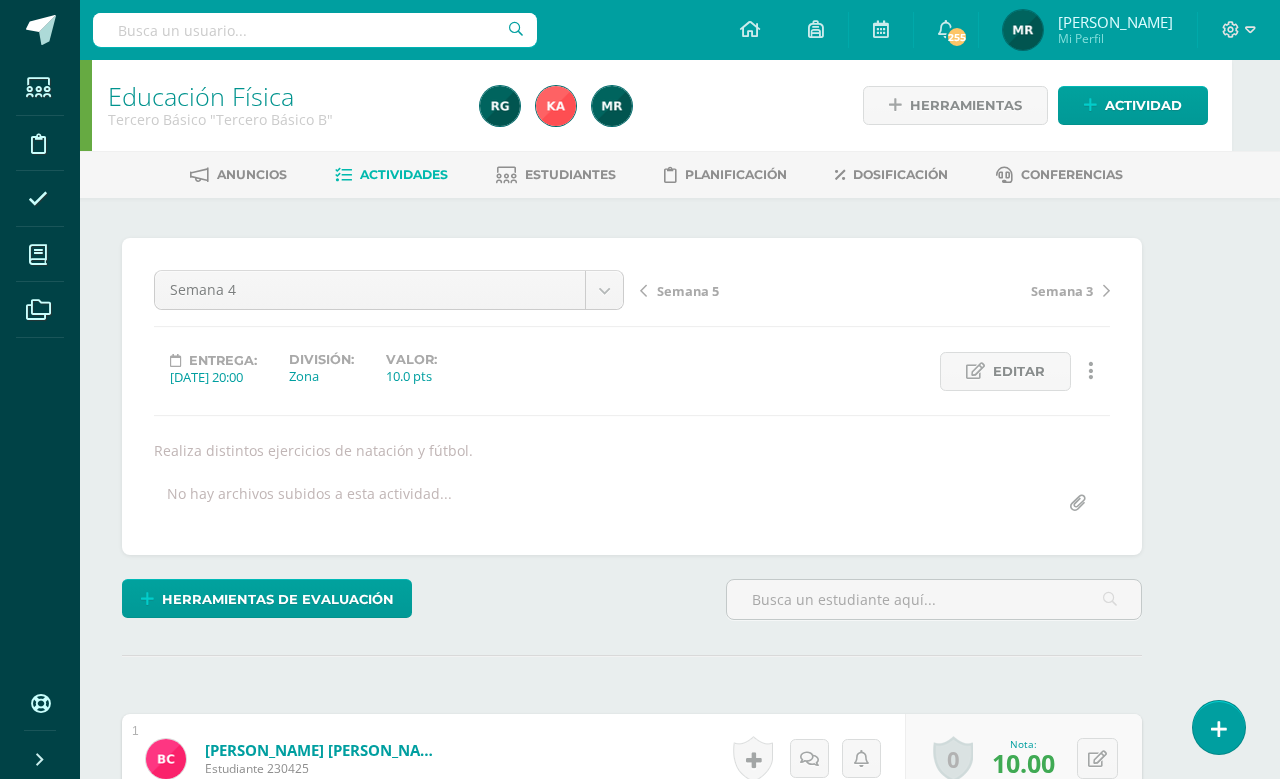 scroll, scrollTop: 0, scrollLeft: 0, axis: both 